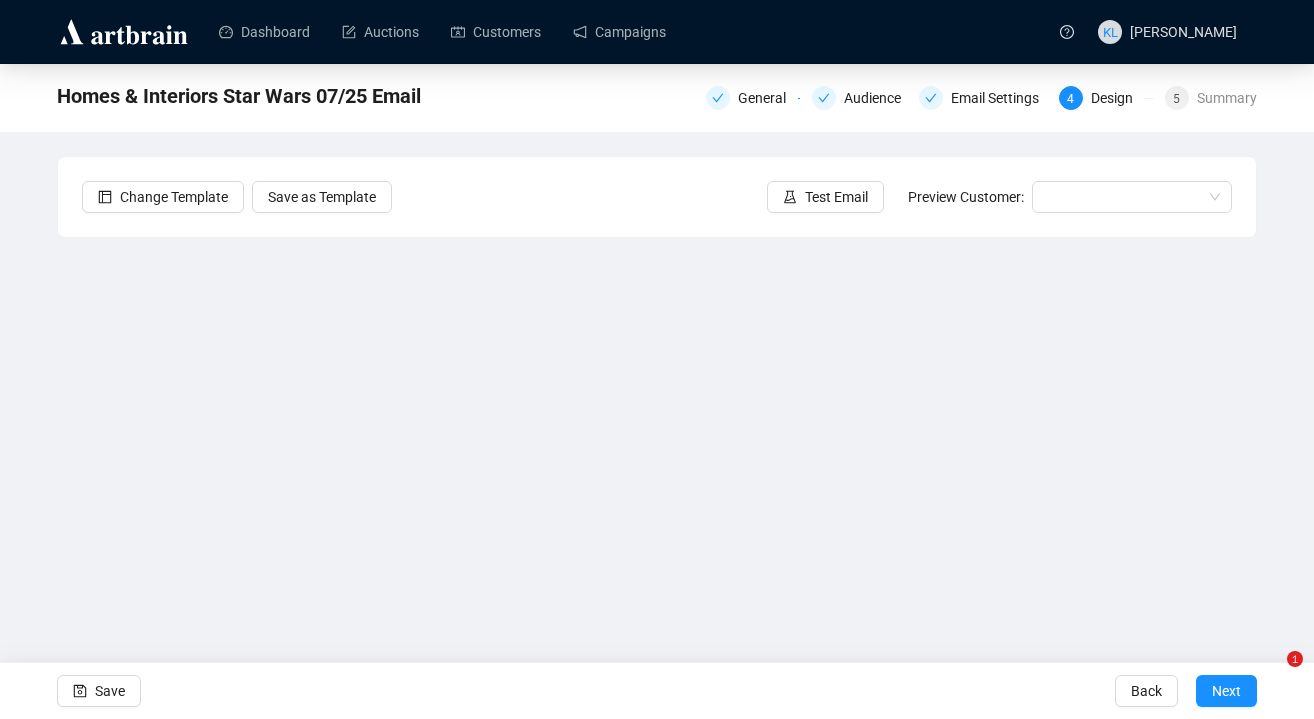 scroll, scrollTop: 25, scrollLeft: 0, axis: vertical 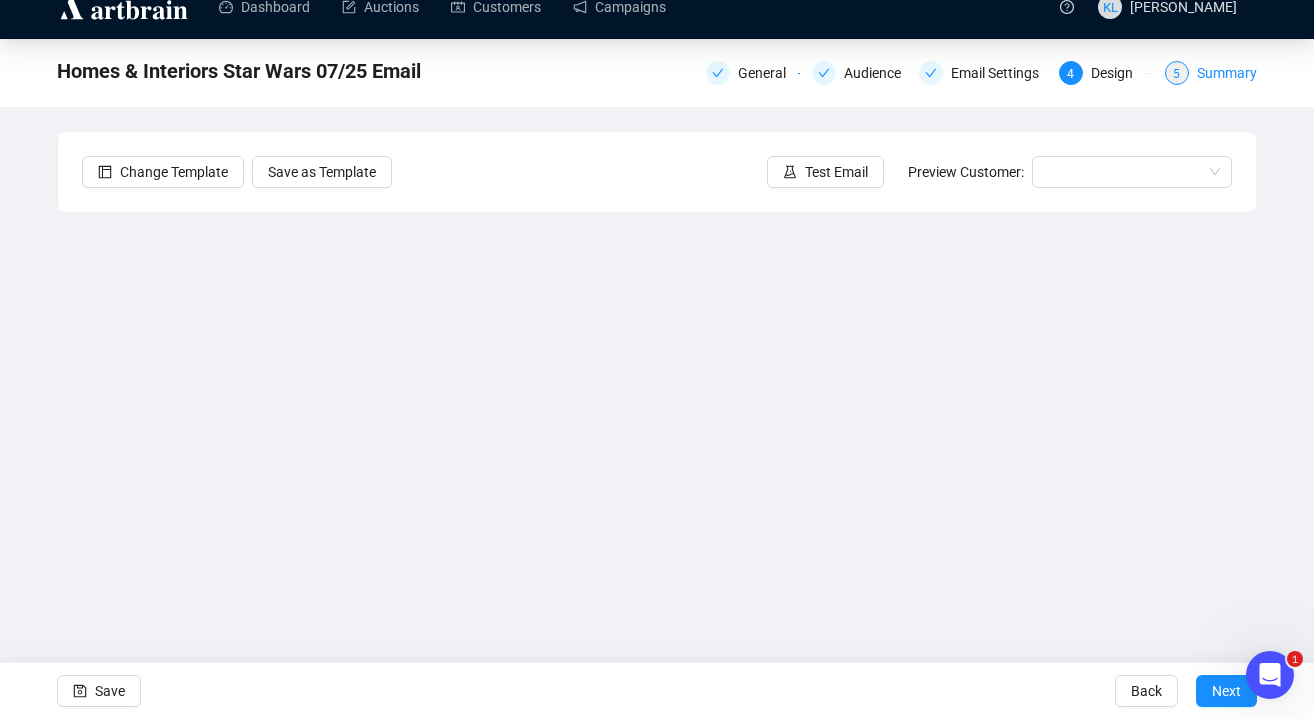 click on "5 Summary" at bounding box center (1211, 73) 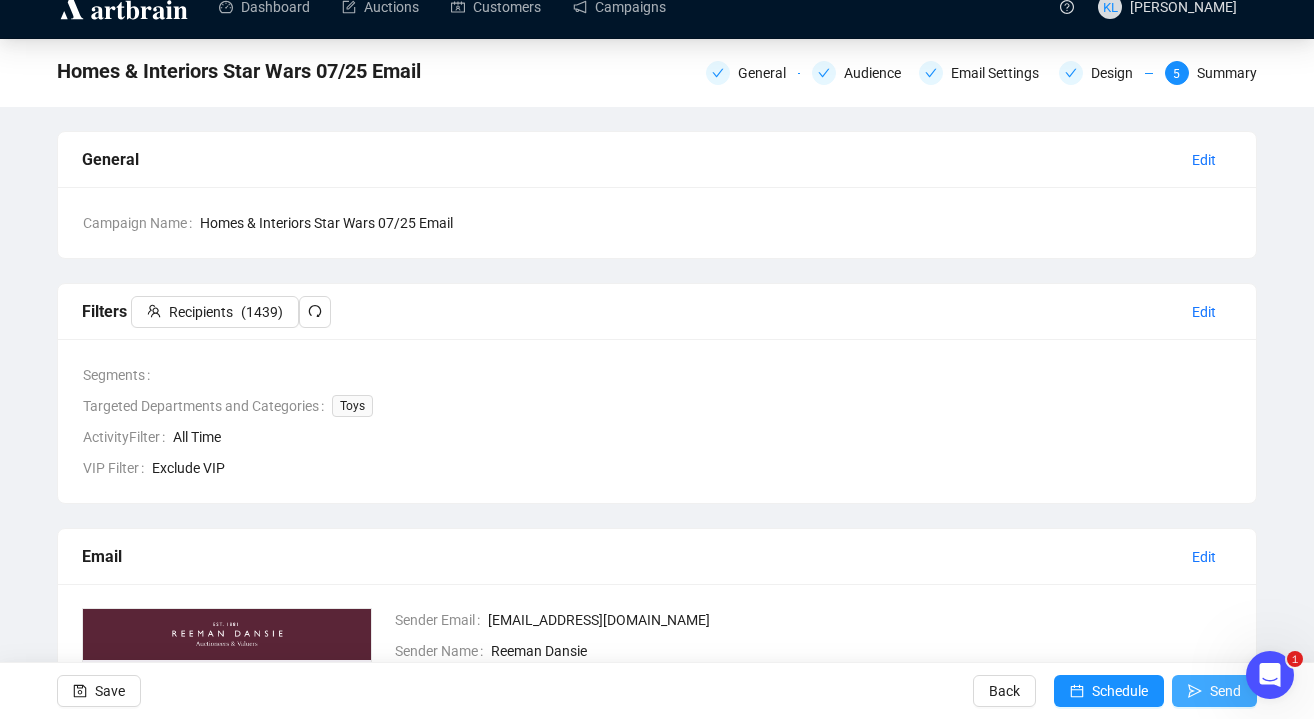 click on "Send" at bounding box center [1214, 691] 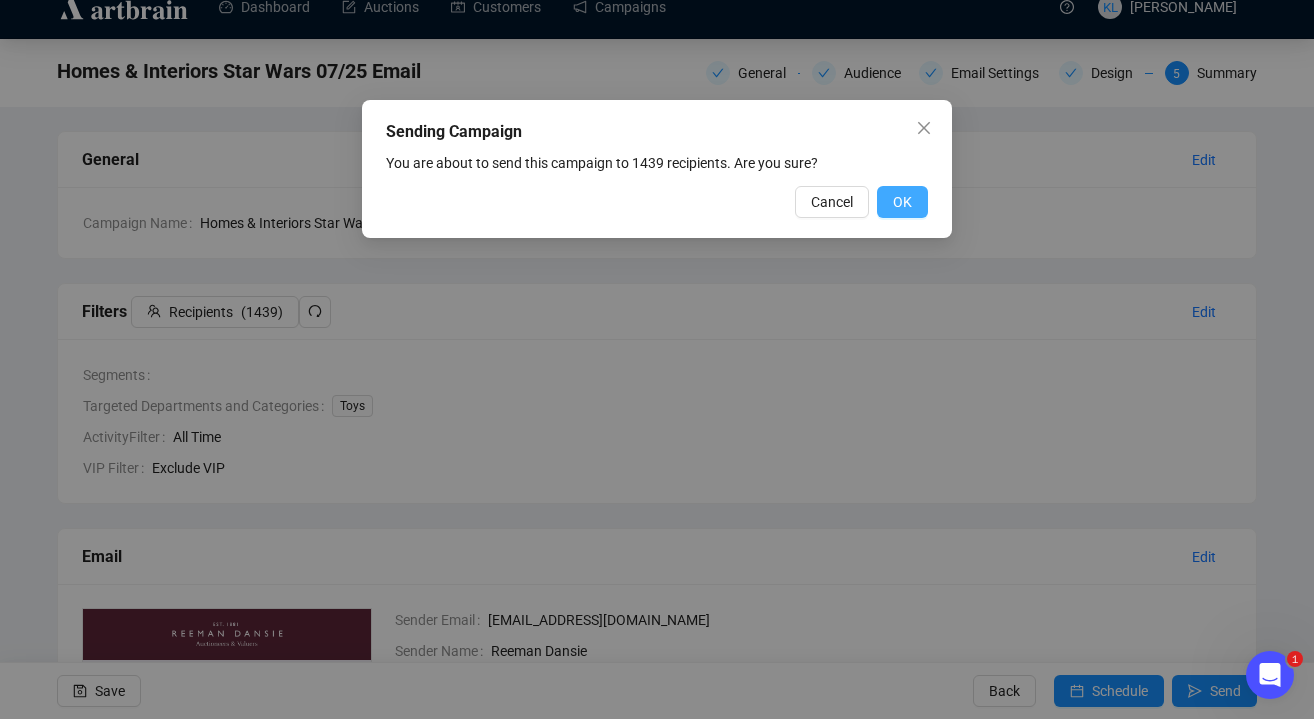 click on "OK" at bounding box center (902, 202) 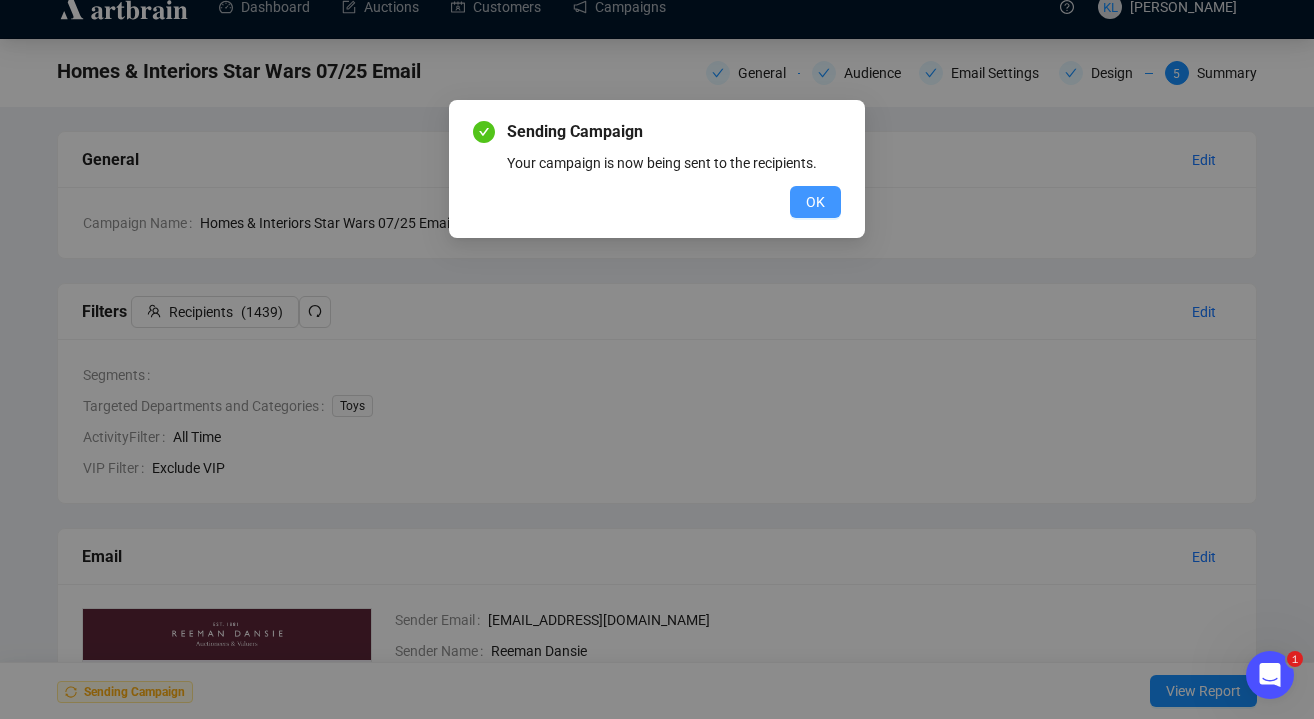 click on "OK" at bounding box center [815, 202] 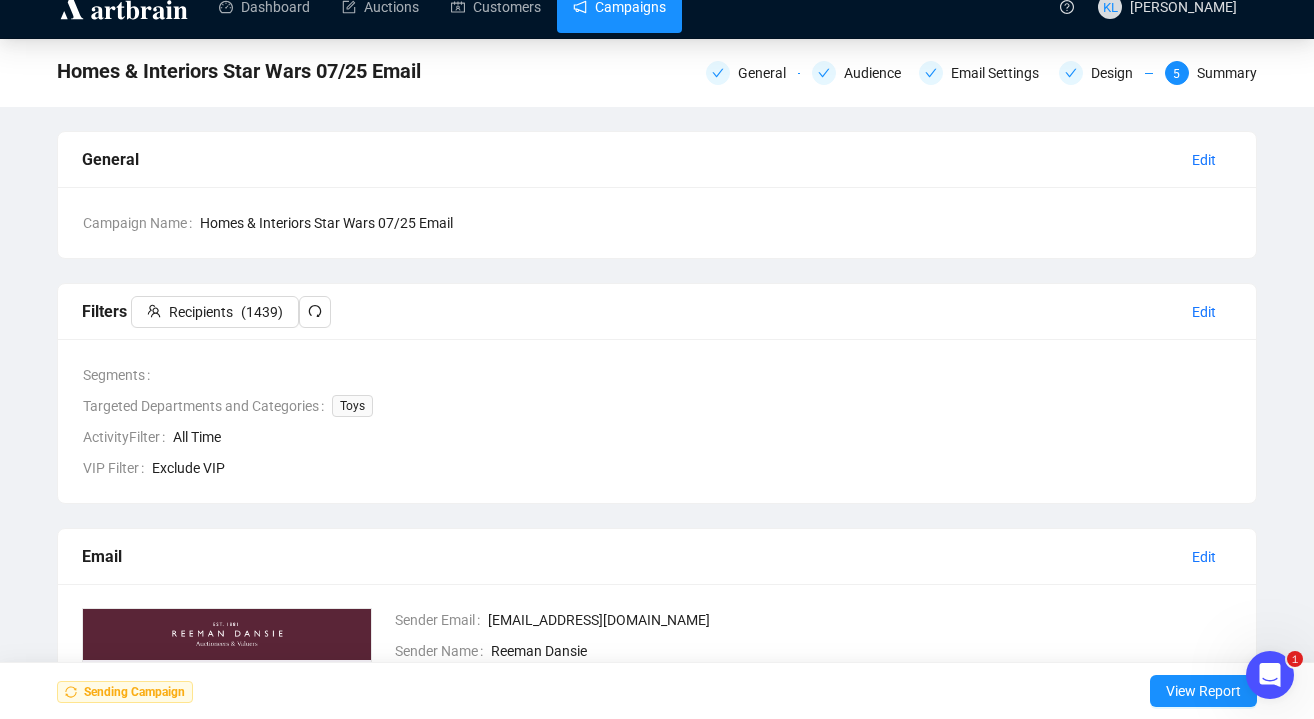 click on "Campaigns" at bounding box center (619, 7) 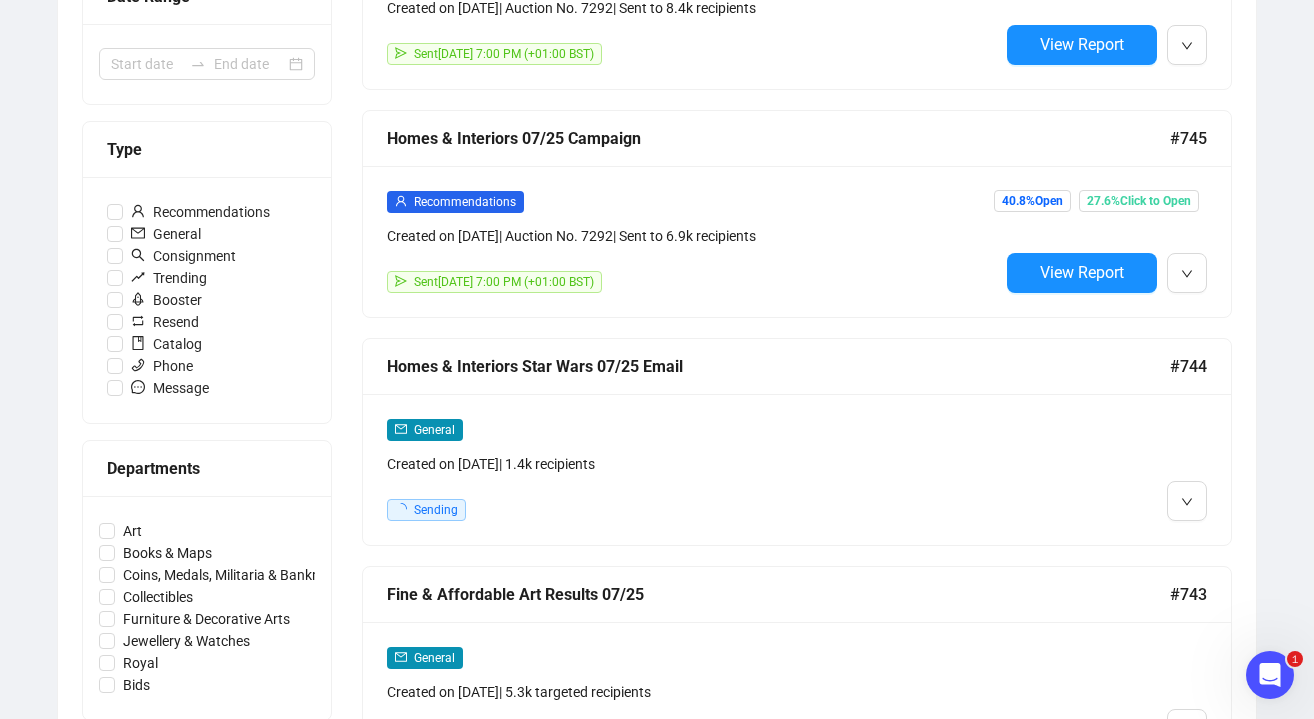 scroll, scrollTop: 494, scrollLeft: 0, axis: vertical 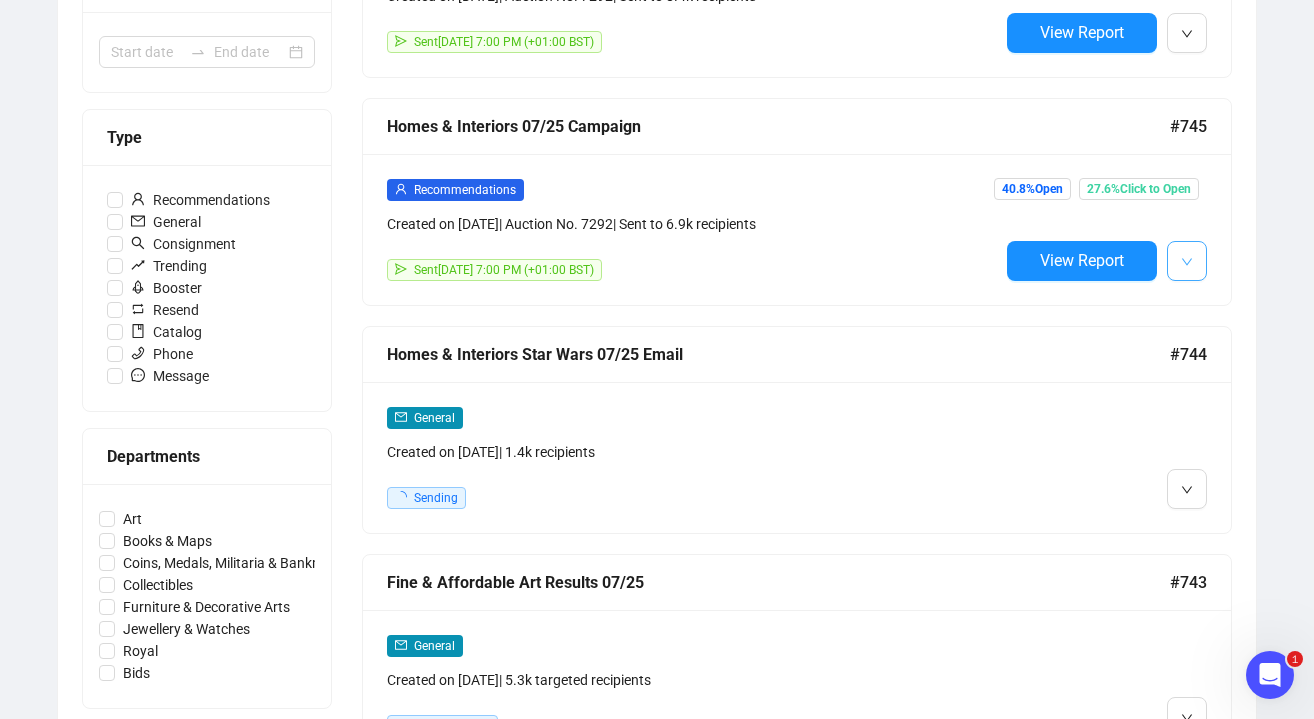 click at bounding box center [1187, 261] 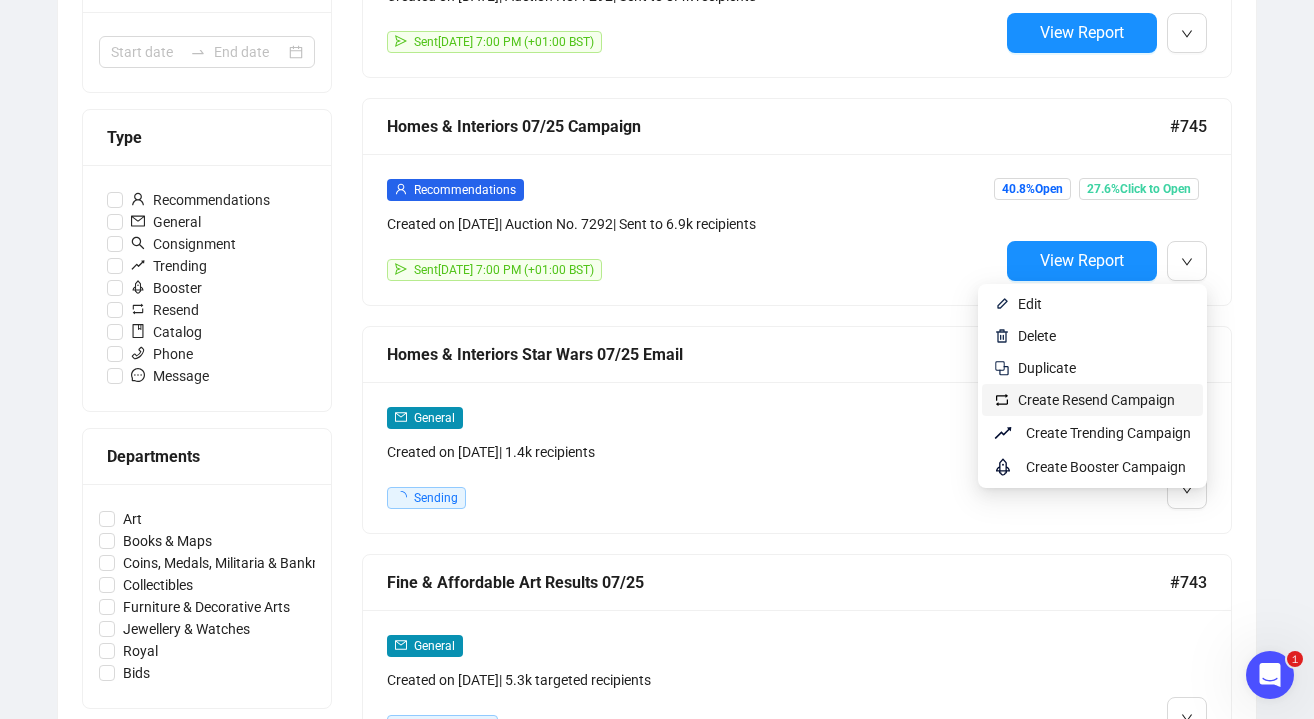 click on "Create Resend Campaign" at bounding box center (1096, 400) 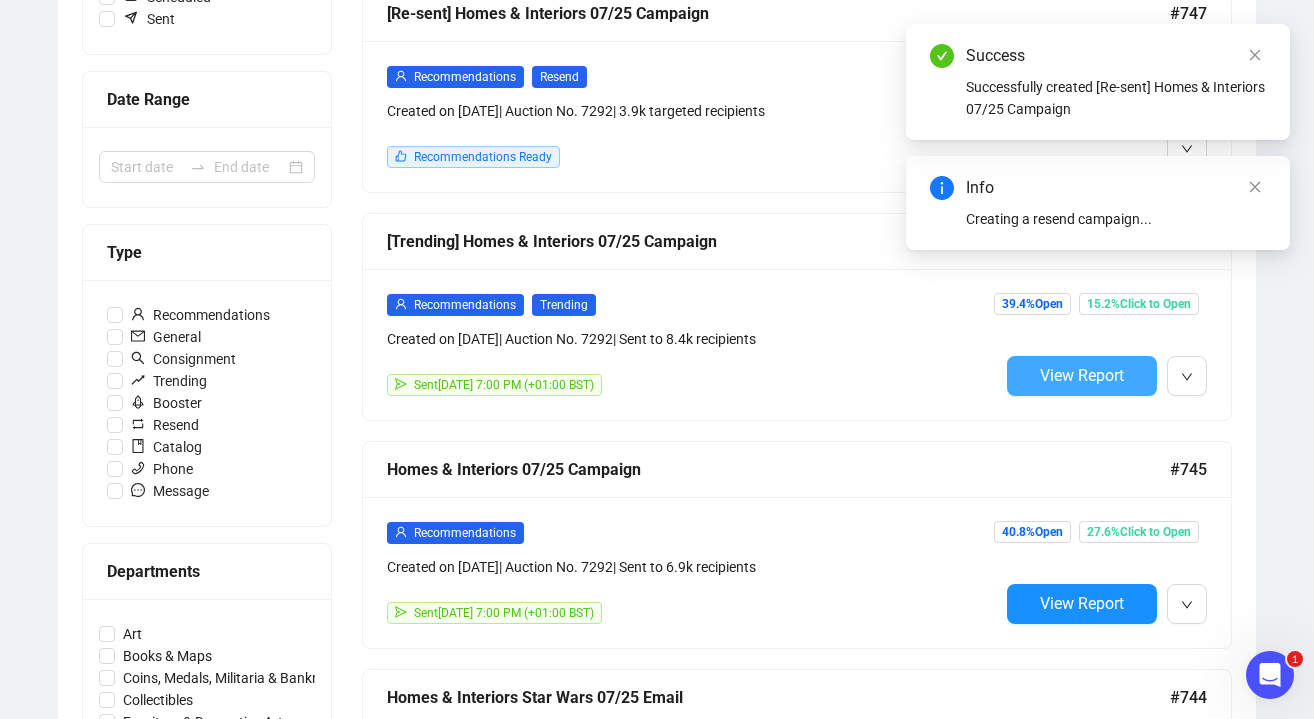 scroll, scrollTop: 388, scrollLeft: 0, axis: vertical 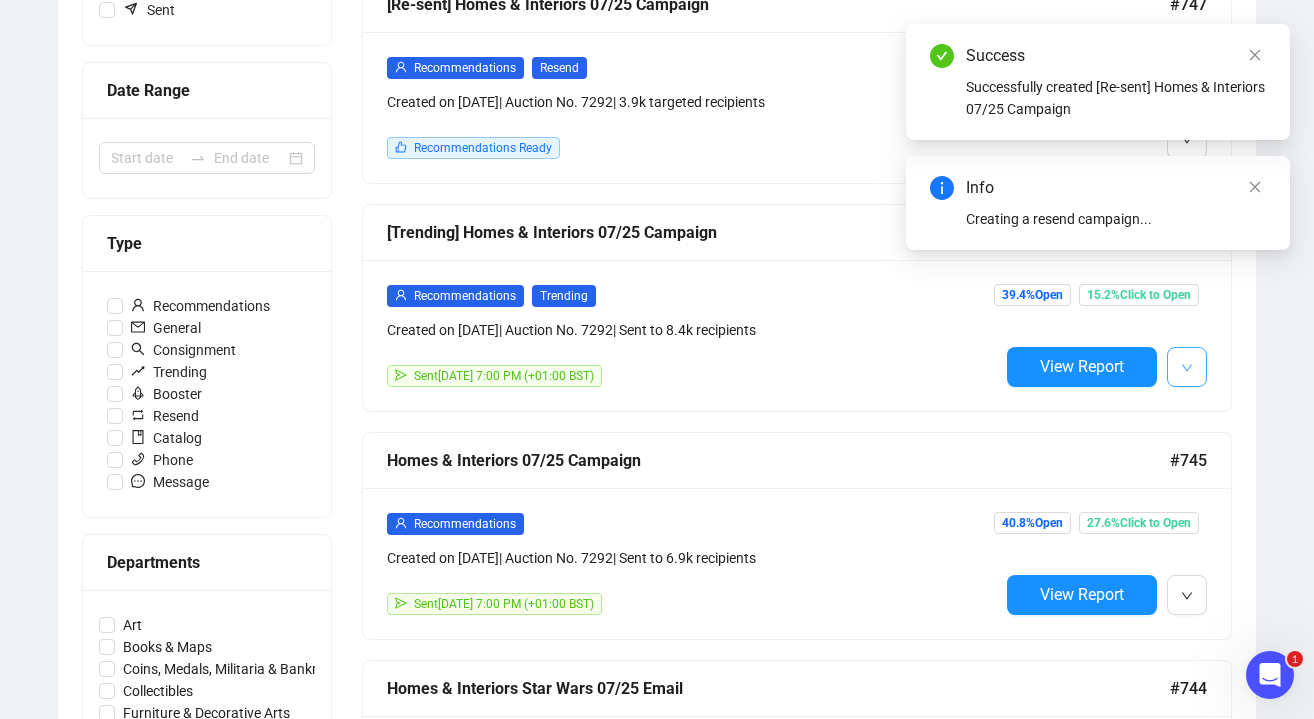 click at bounding box center (1187, 366) 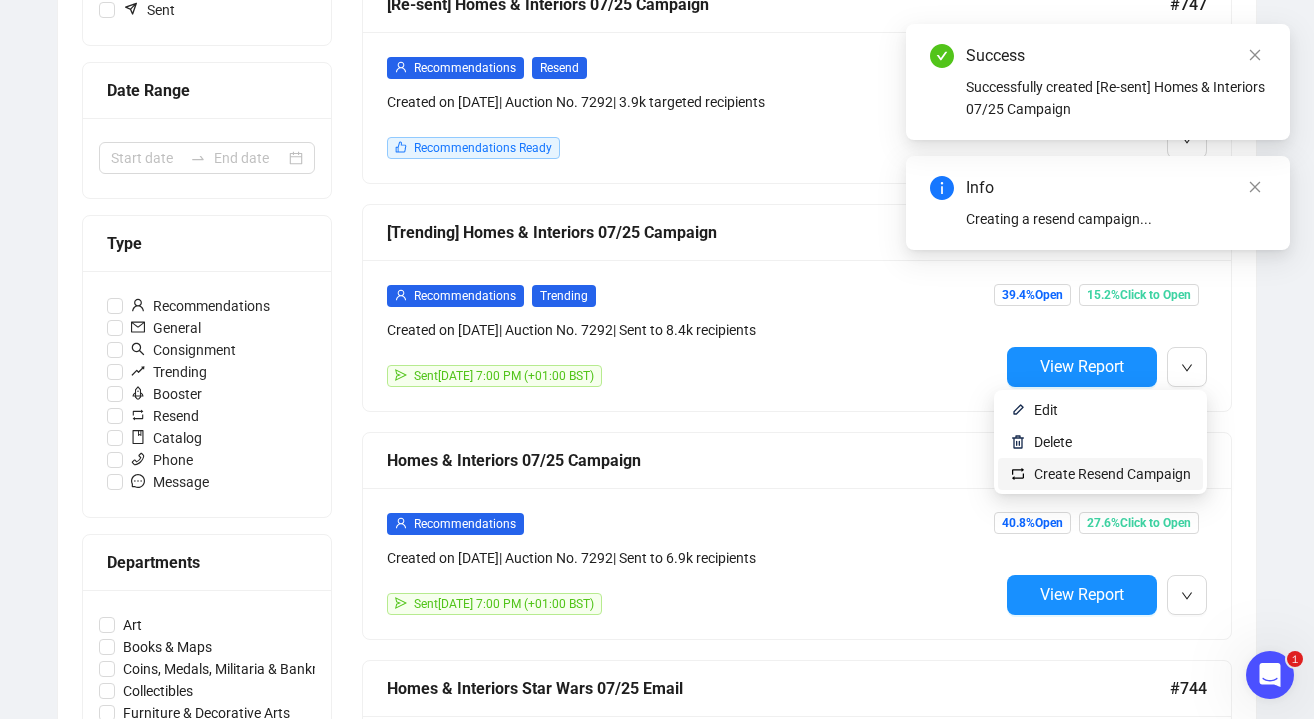 click on "Create Resend Campaign" at bounding box center [1112, 474] 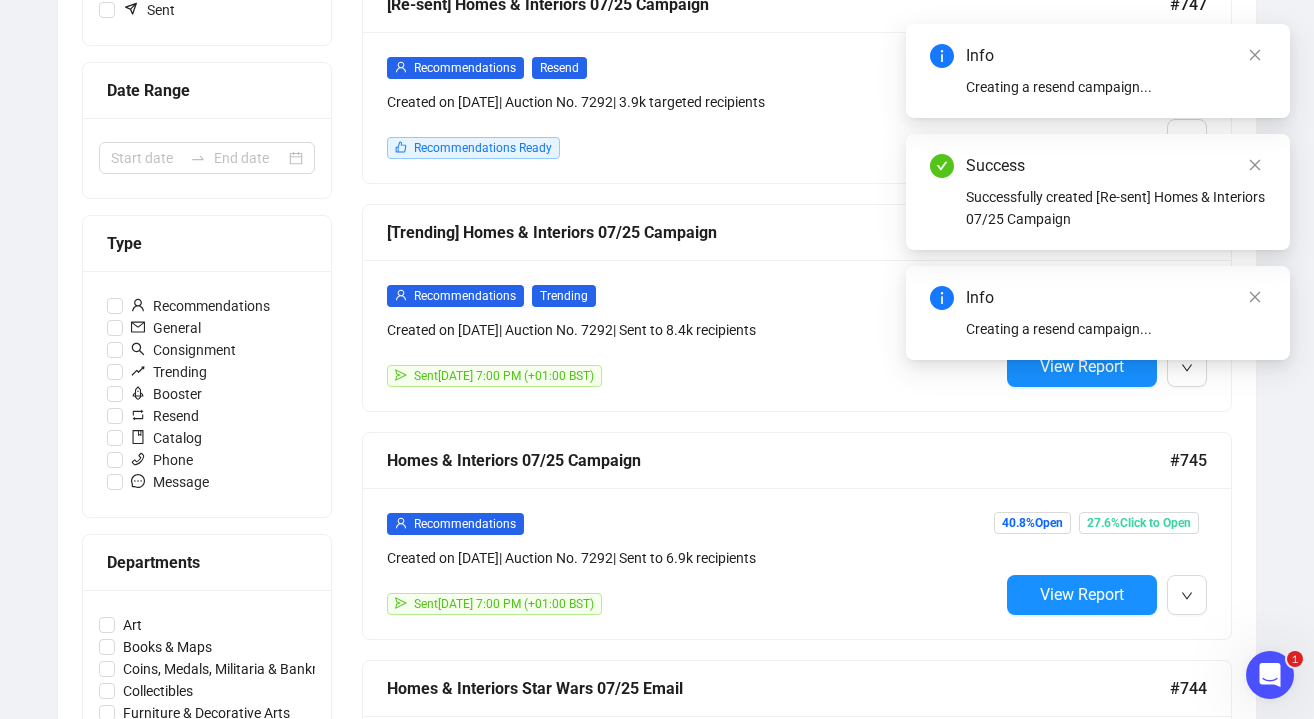 click on "Info Creating a resend campaign..." at bounding box center (1098, 313) 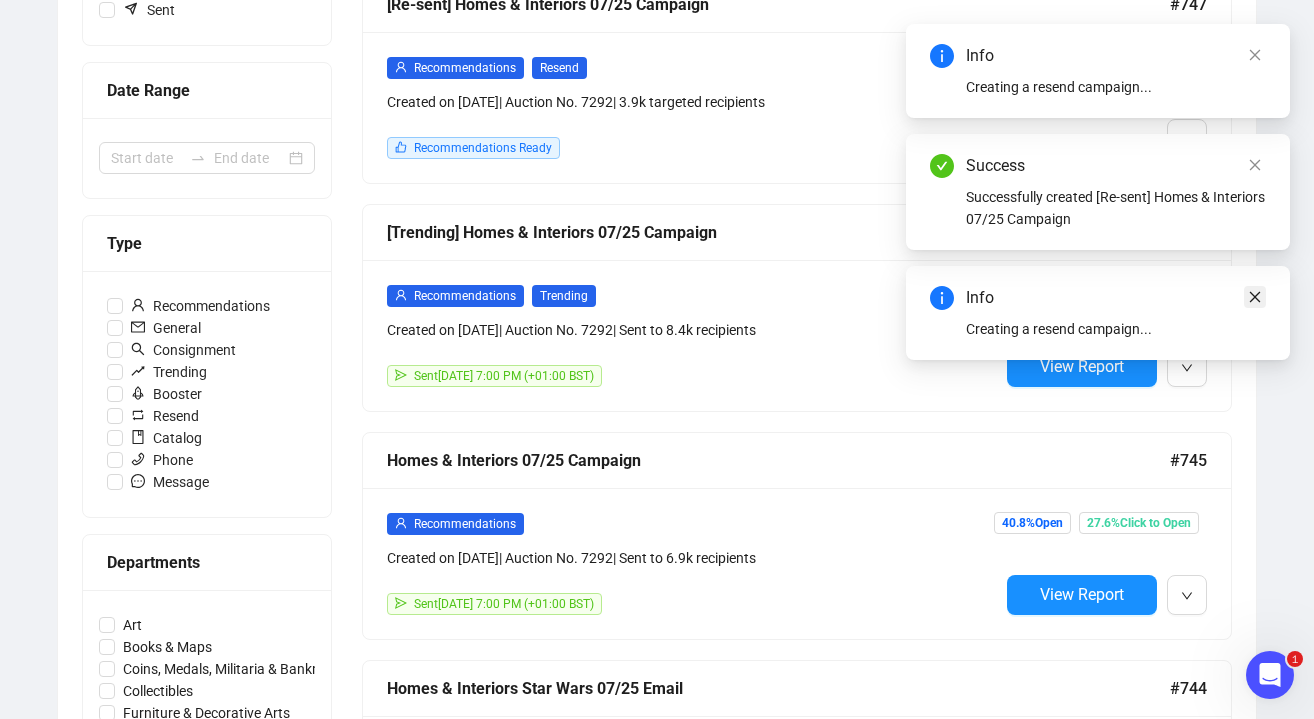 click 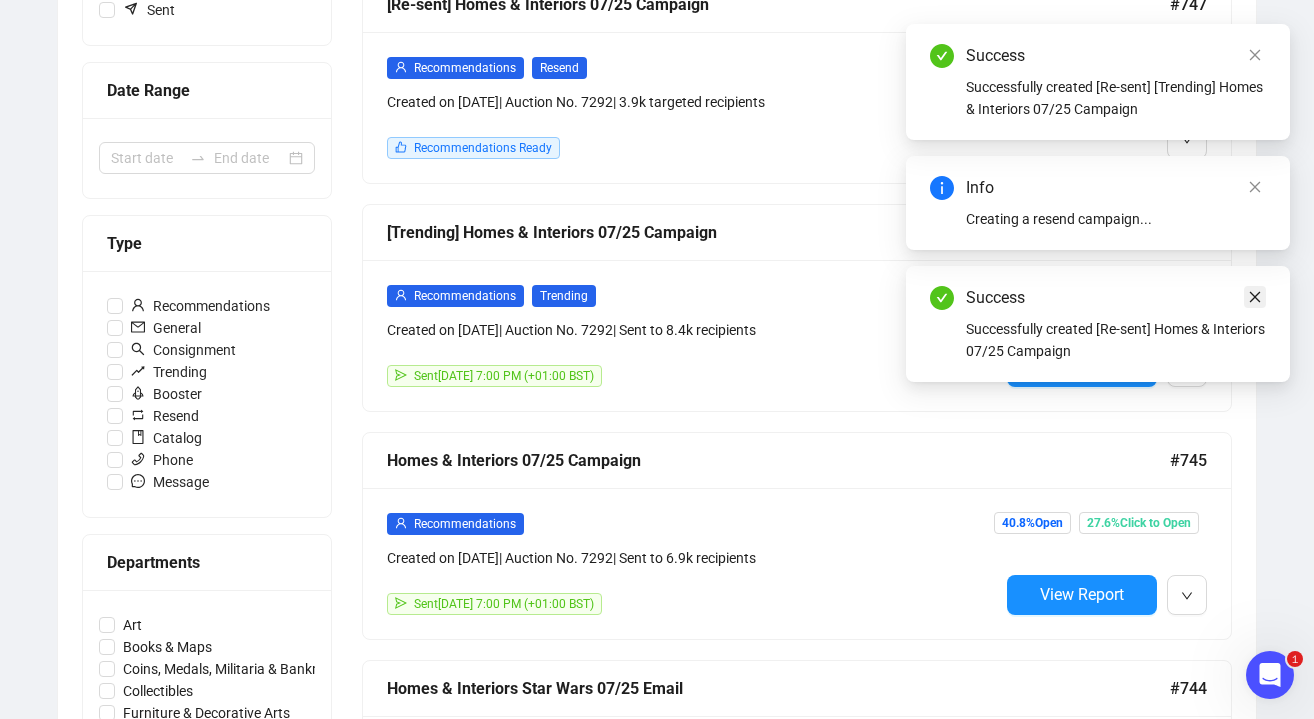 click 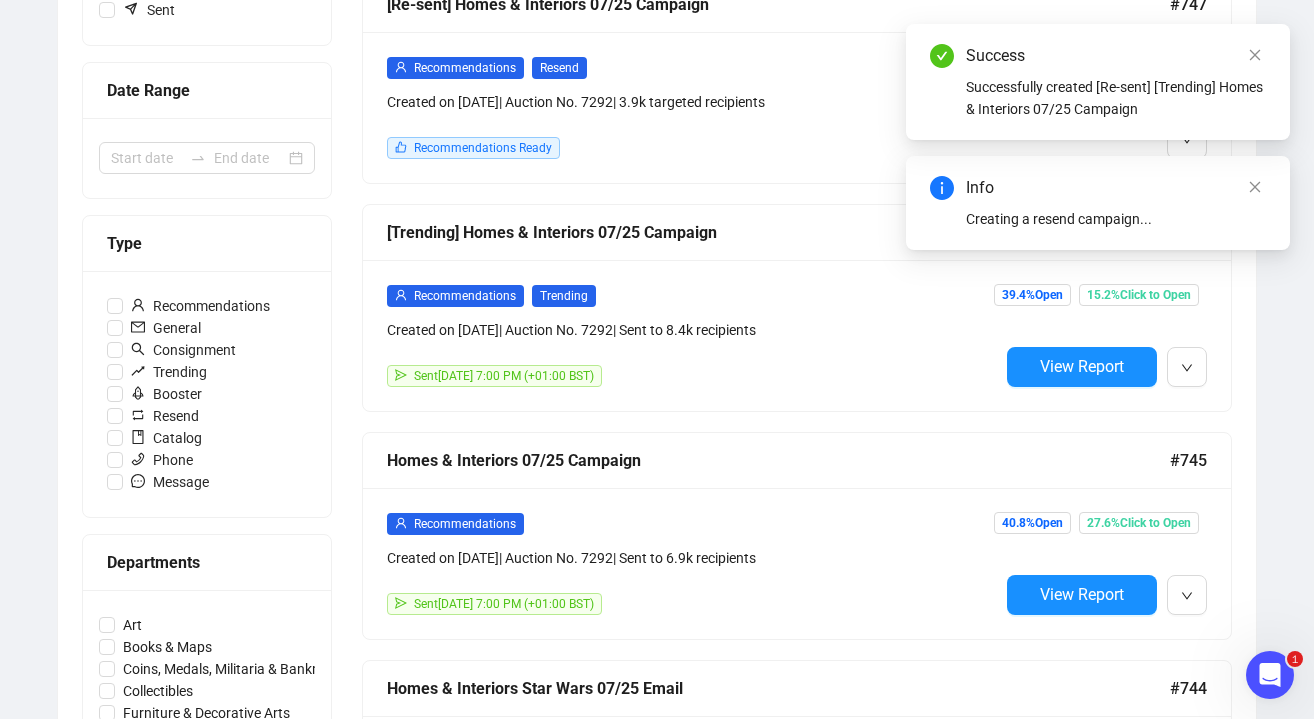 click on "Info Creating a resend campaign..." at bounding box center (1098, 203) 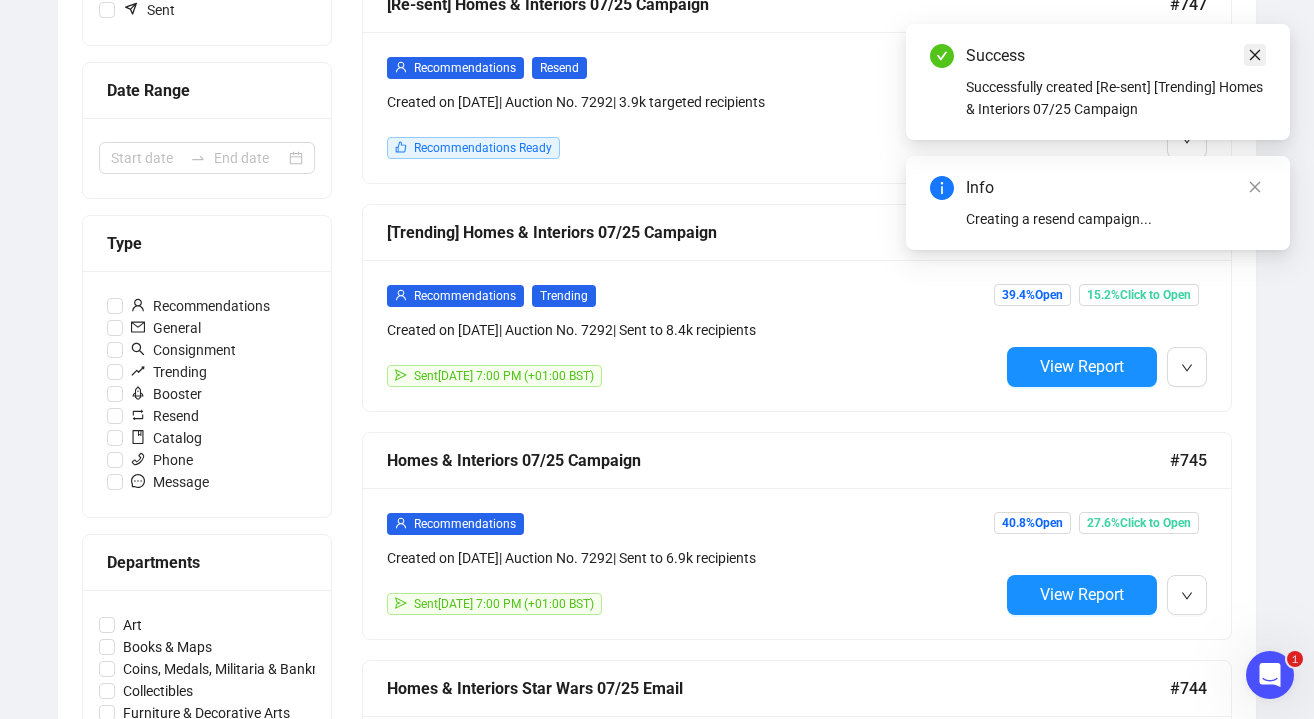 click 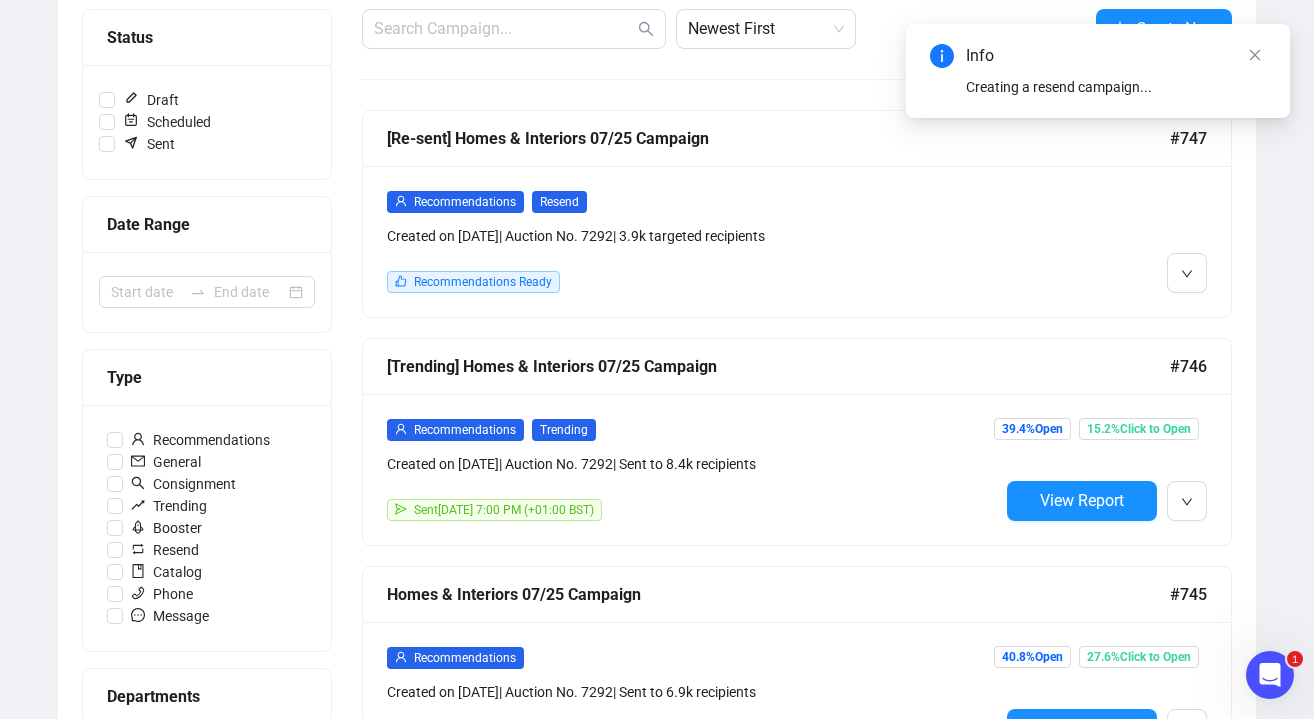 scroll, scrollTop: 252, scrollLeft: 0, axis: vertical 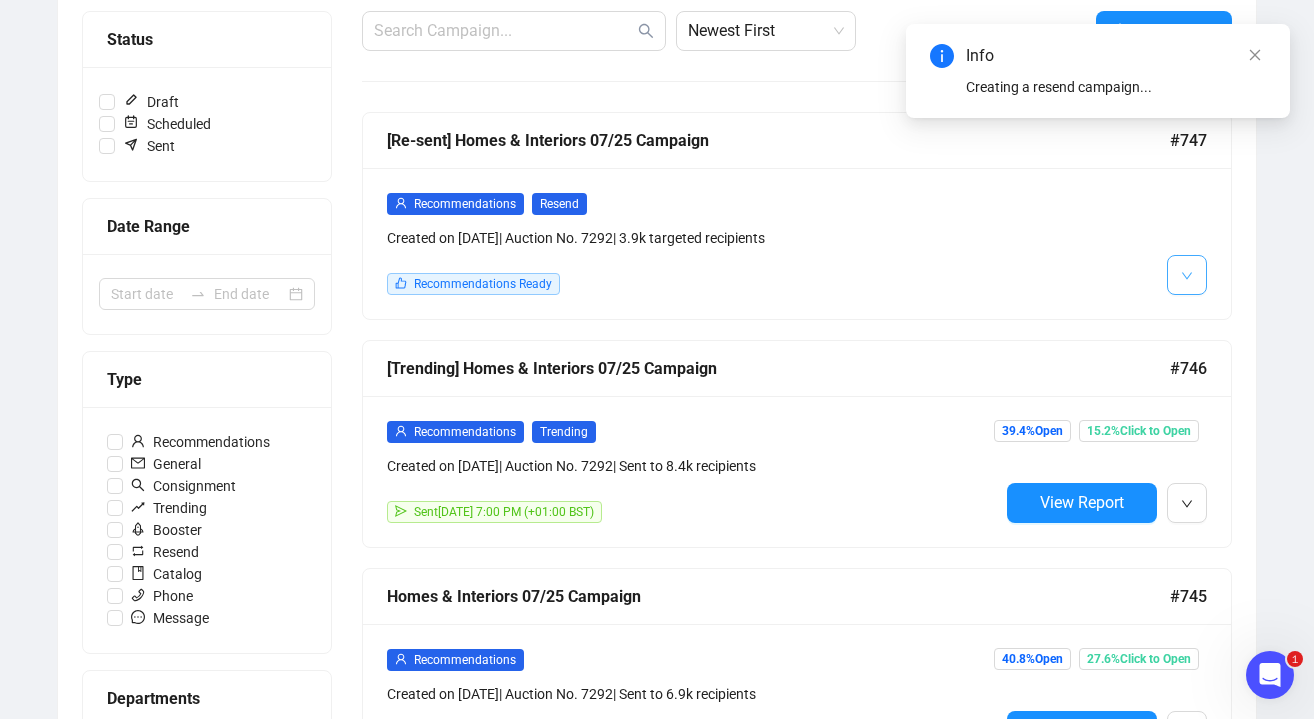 click 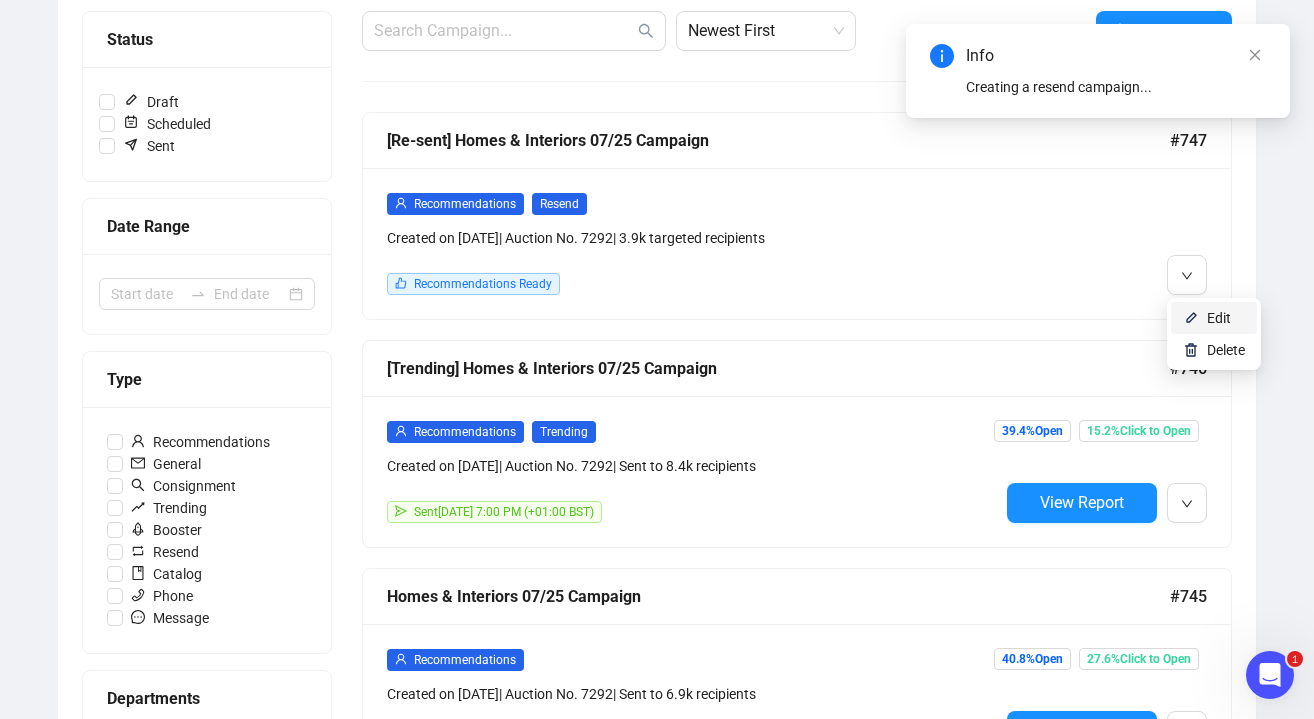 click at bounding box center [1191, 318] 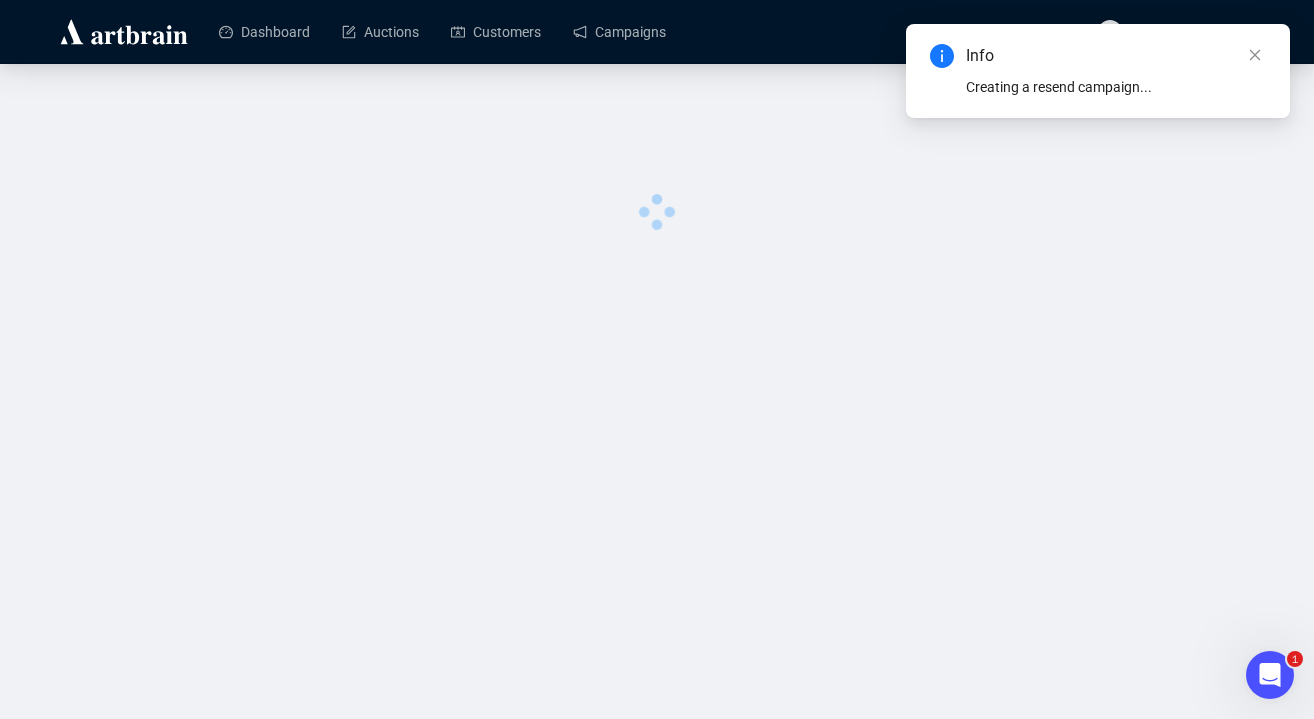 scroll, scrollTop: 0, scrollLeft: 0, axis: both 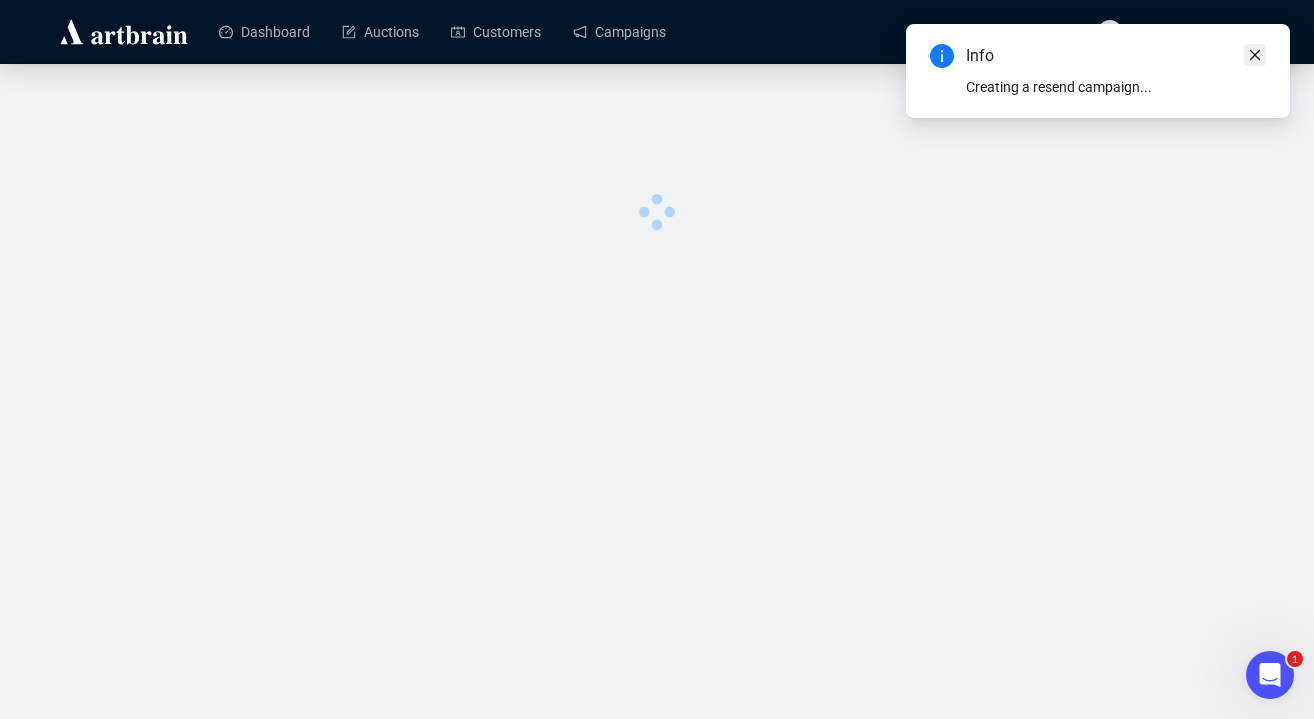 click 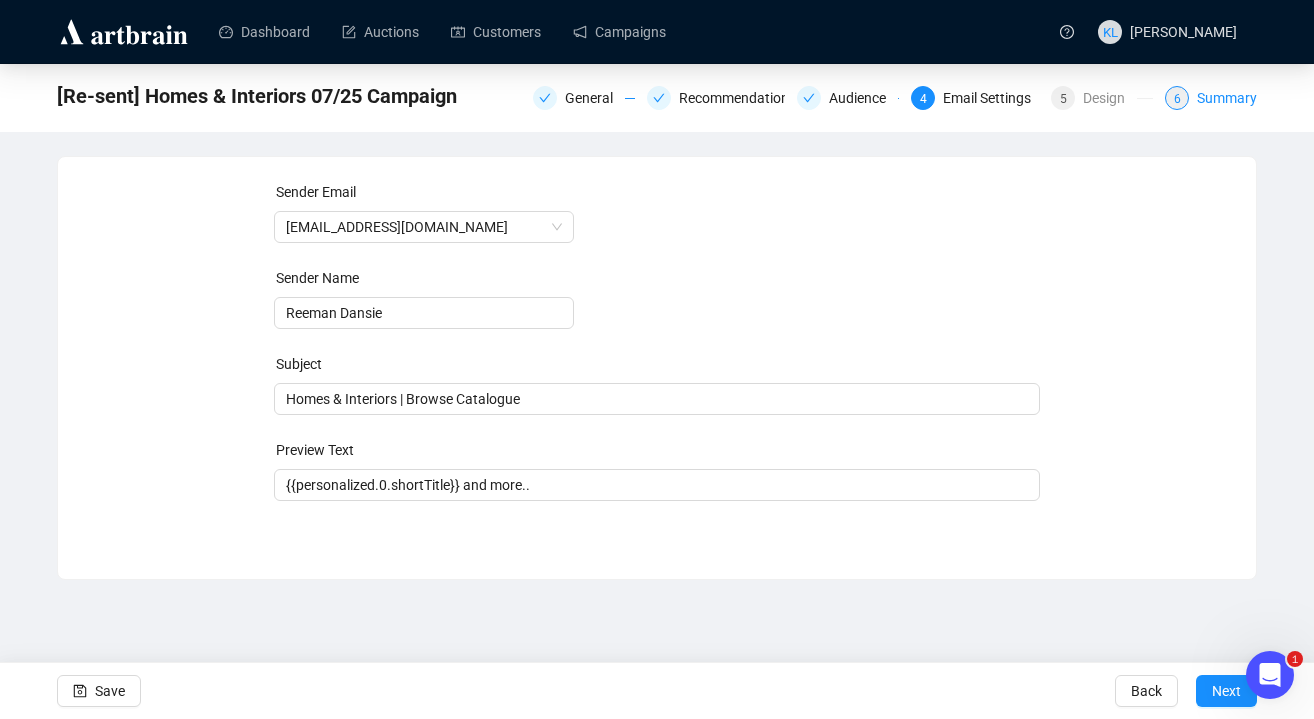 click on "6 Summary" at bounding box center [1211, 98] 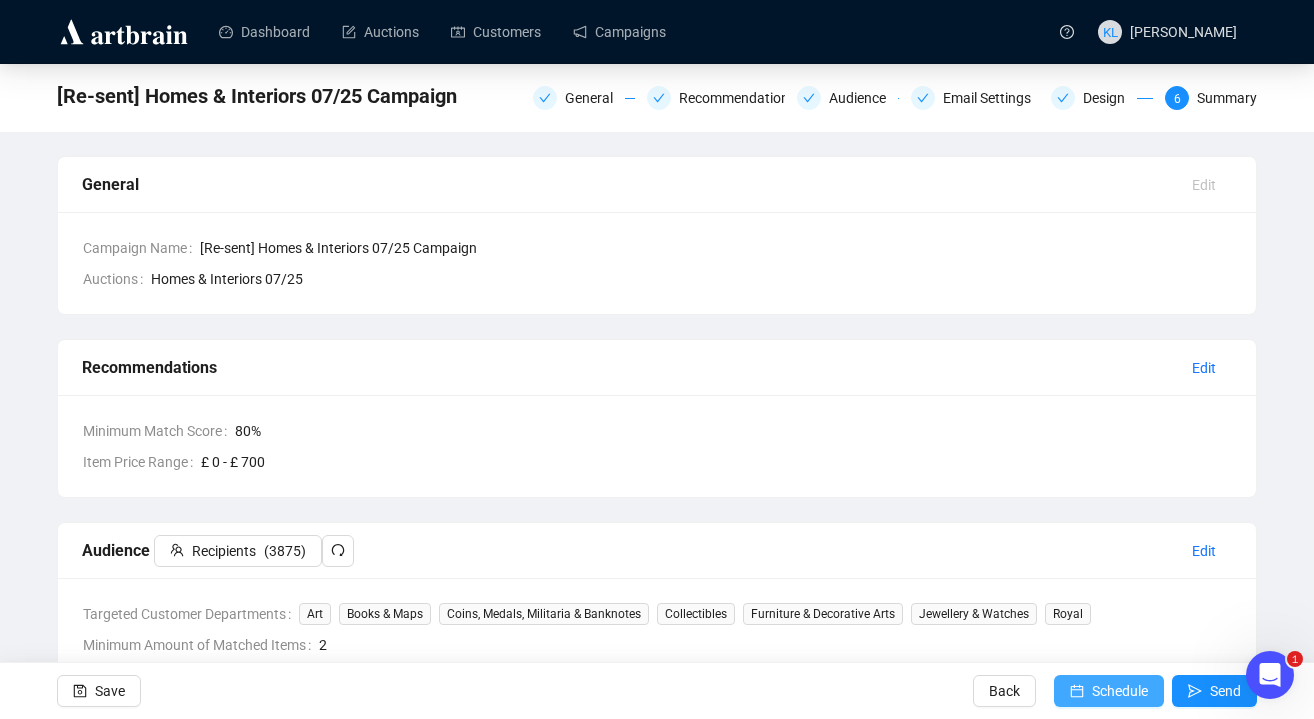 click at bounding box center (1077, 691) 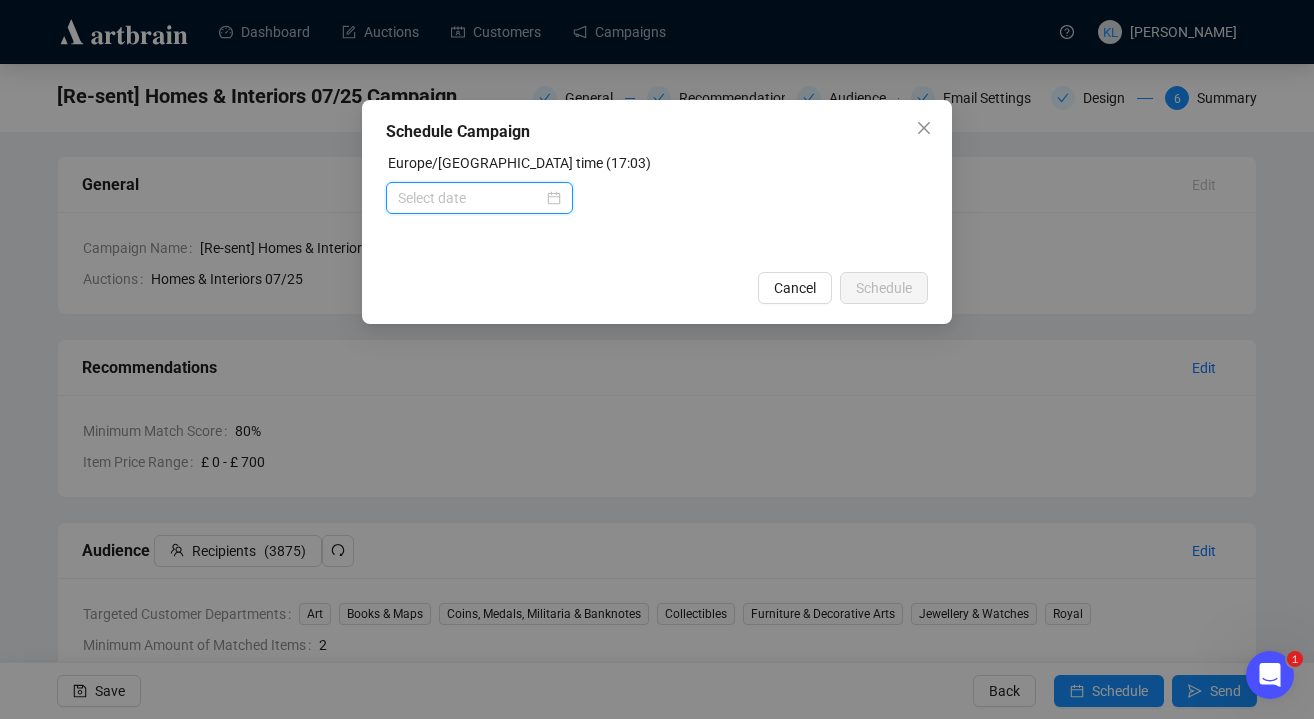 click at bounding box center [470, 198] 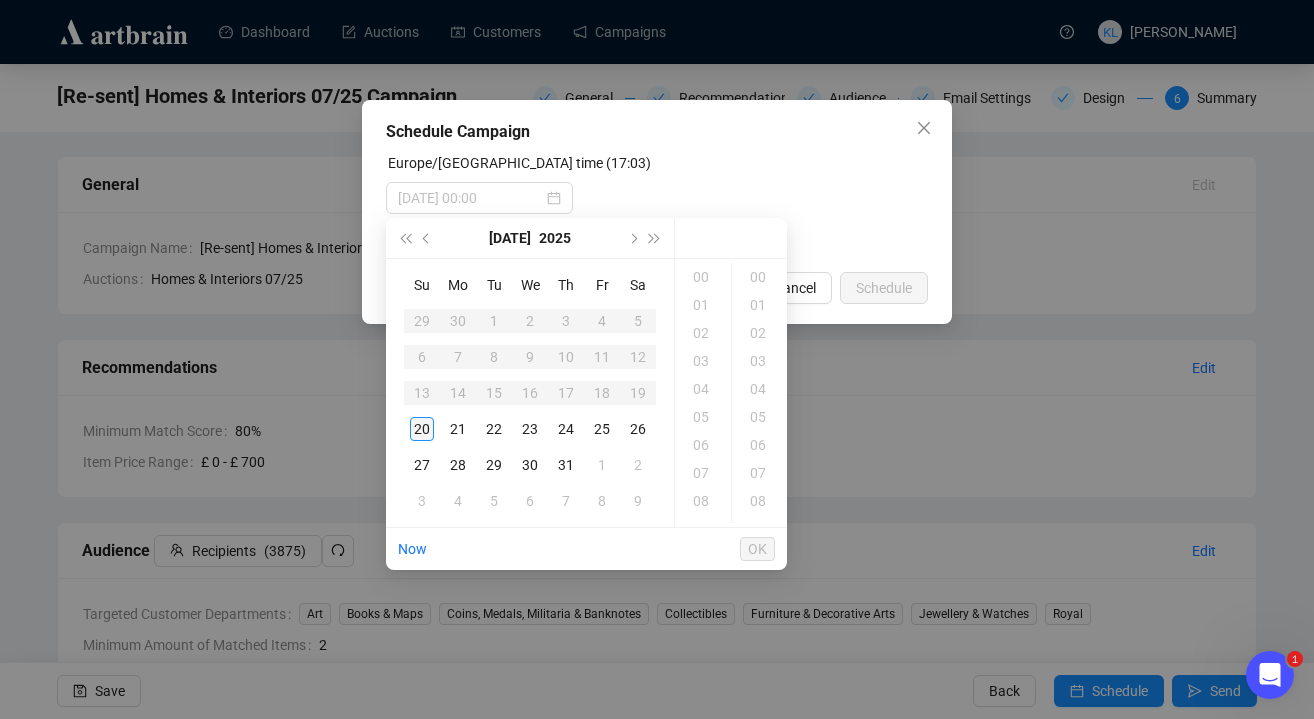 click on "20" at bounding box center [422, 429] 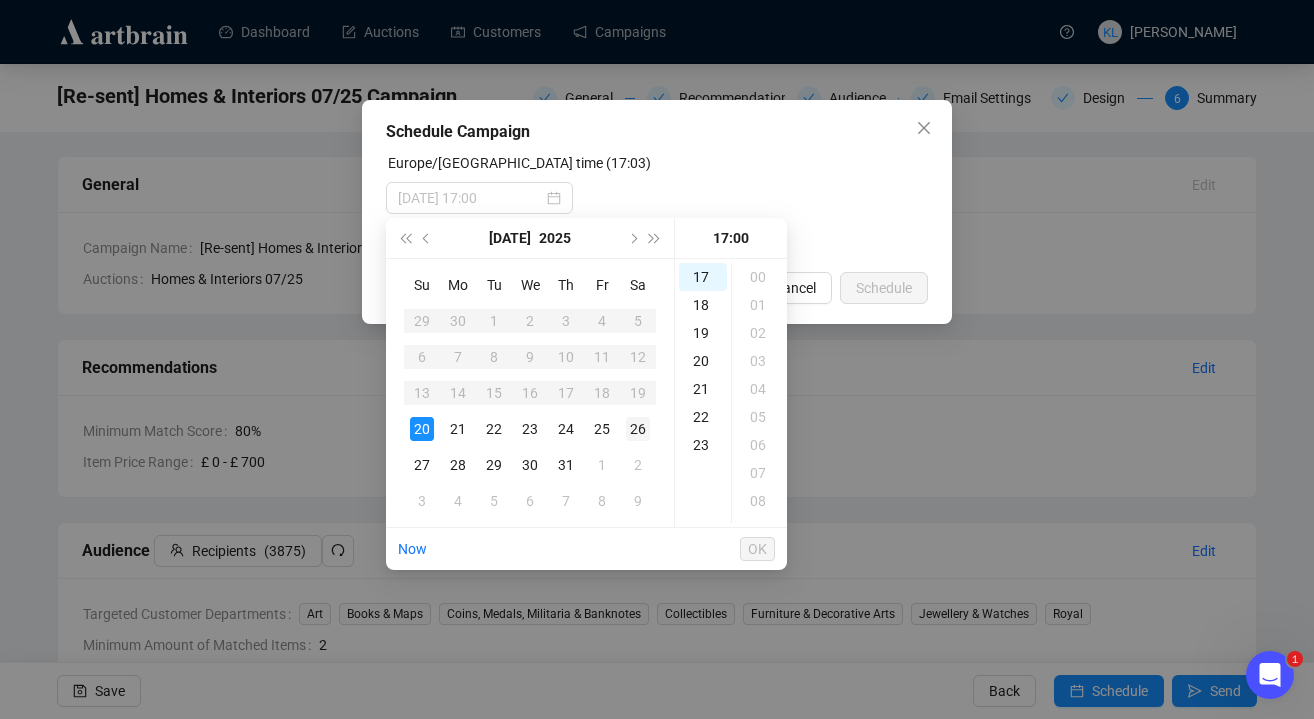 scroll, scrollTop: 476, scrollLeft: 0, axis: vertical 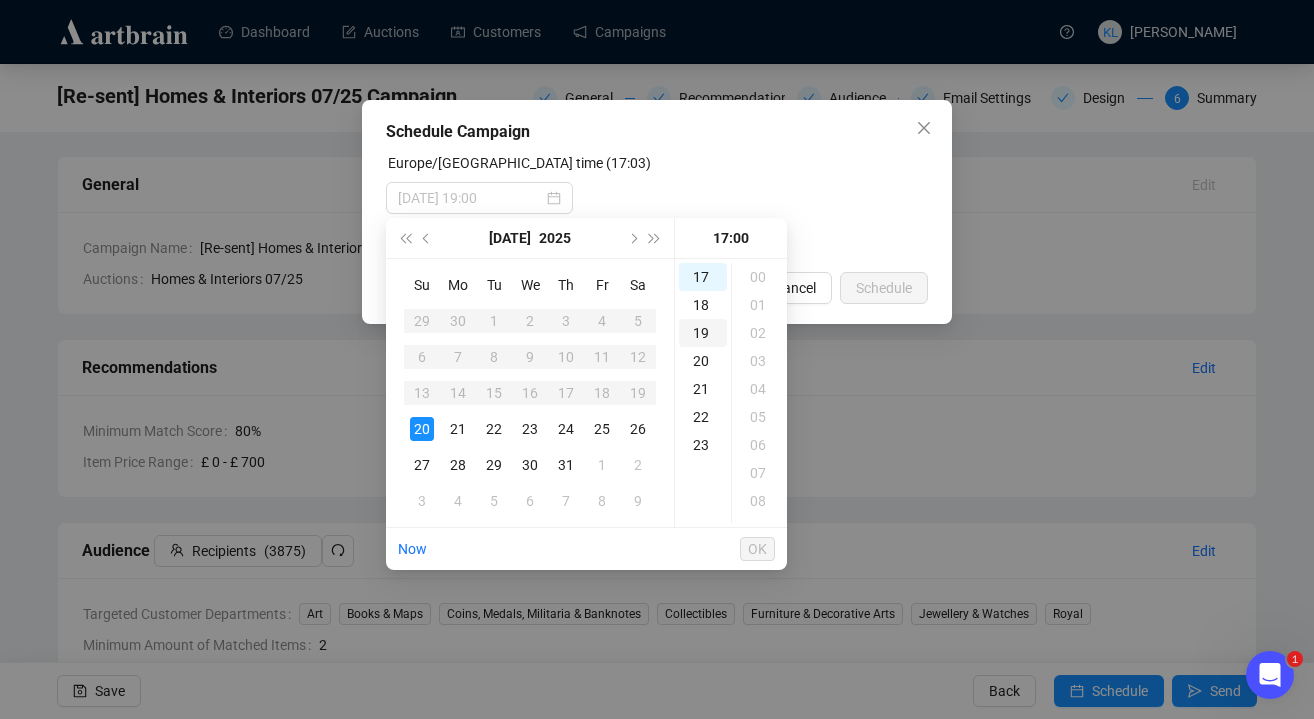 click on "19" at bounding box center [703, 333] 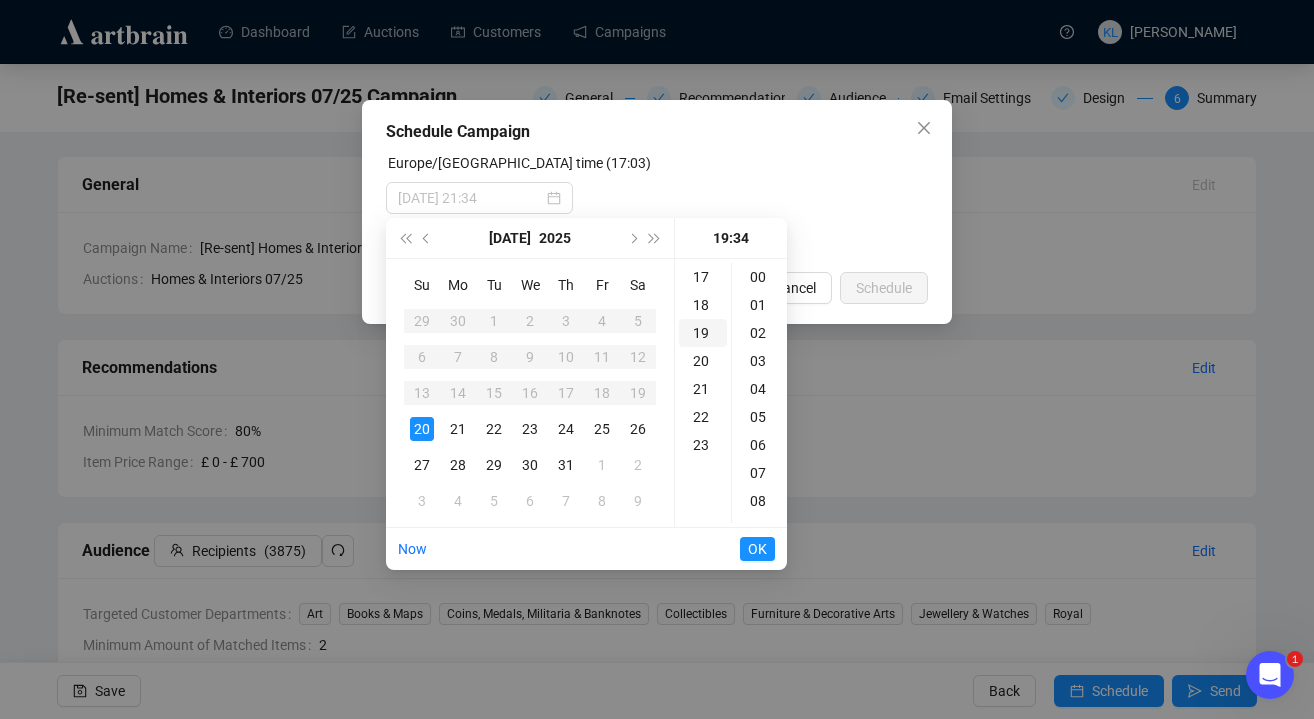 scroll, scrollTop: 532, scrollLeft: 0, axis: vertical 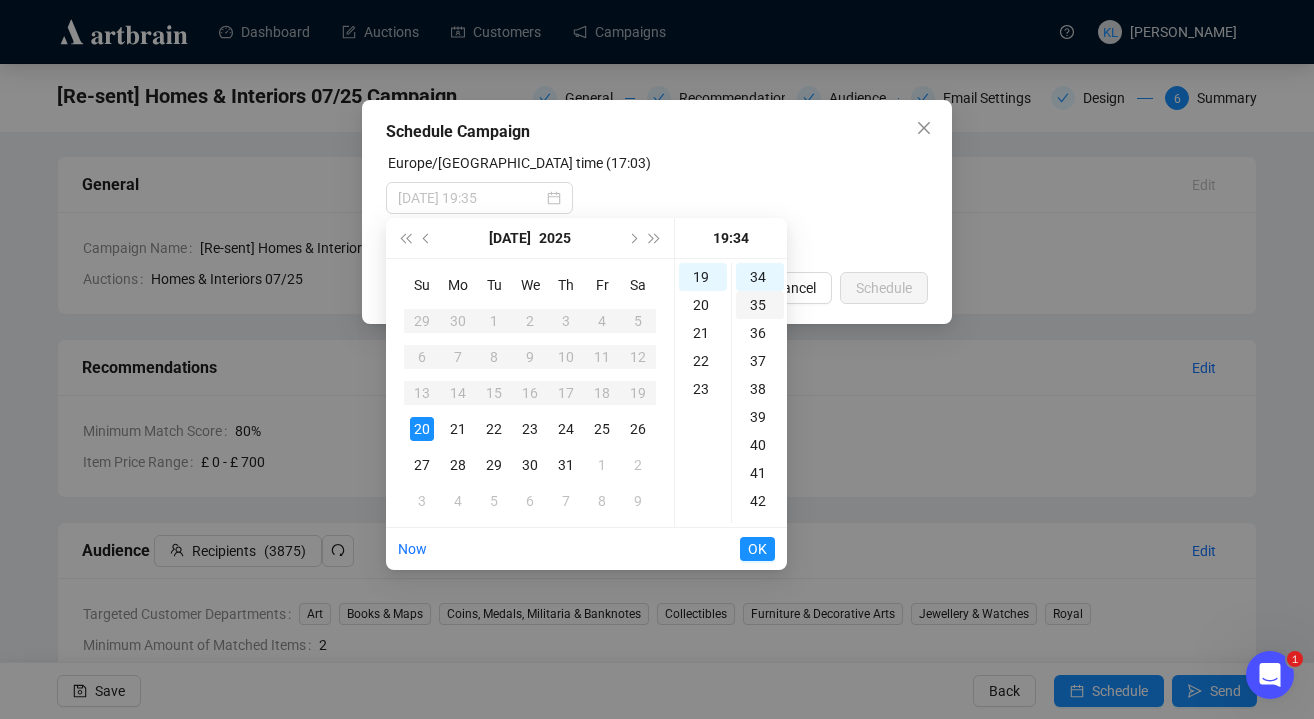 click on "35" at bounding box center [760, 305] 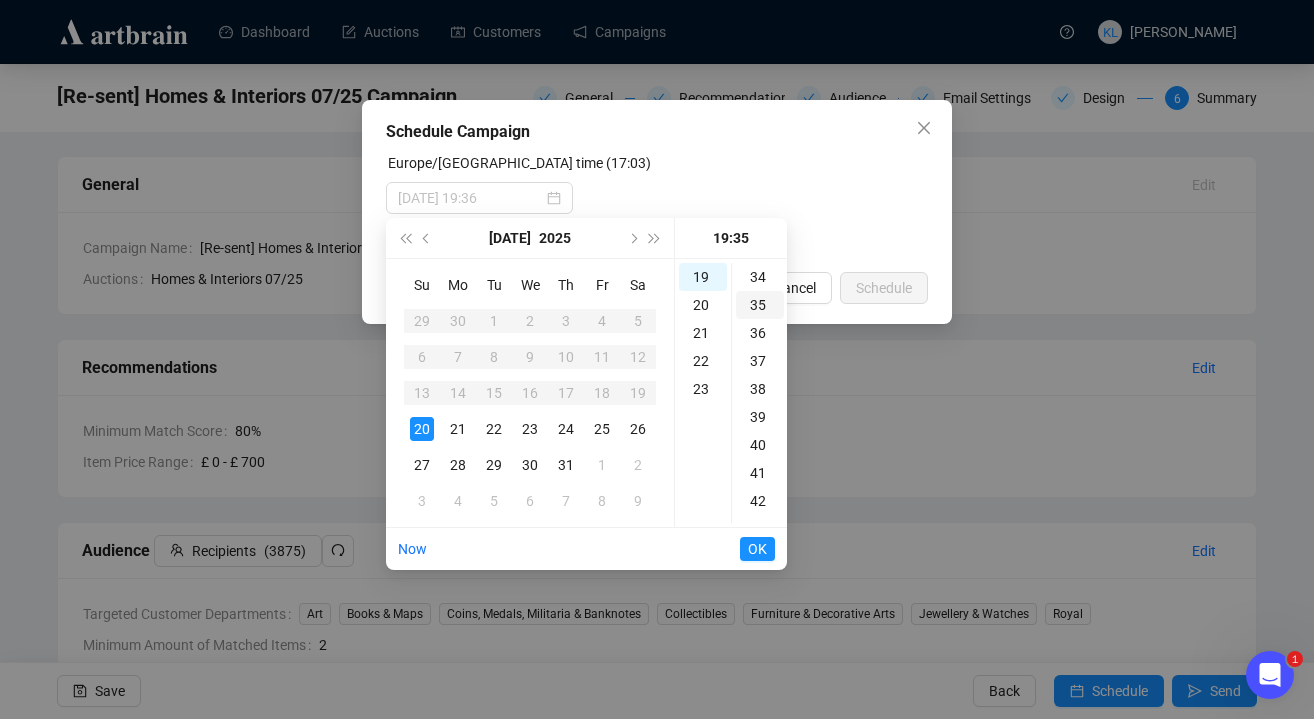 scroll, scrollTop: 980, scrollLeft: 0, axis: vertical 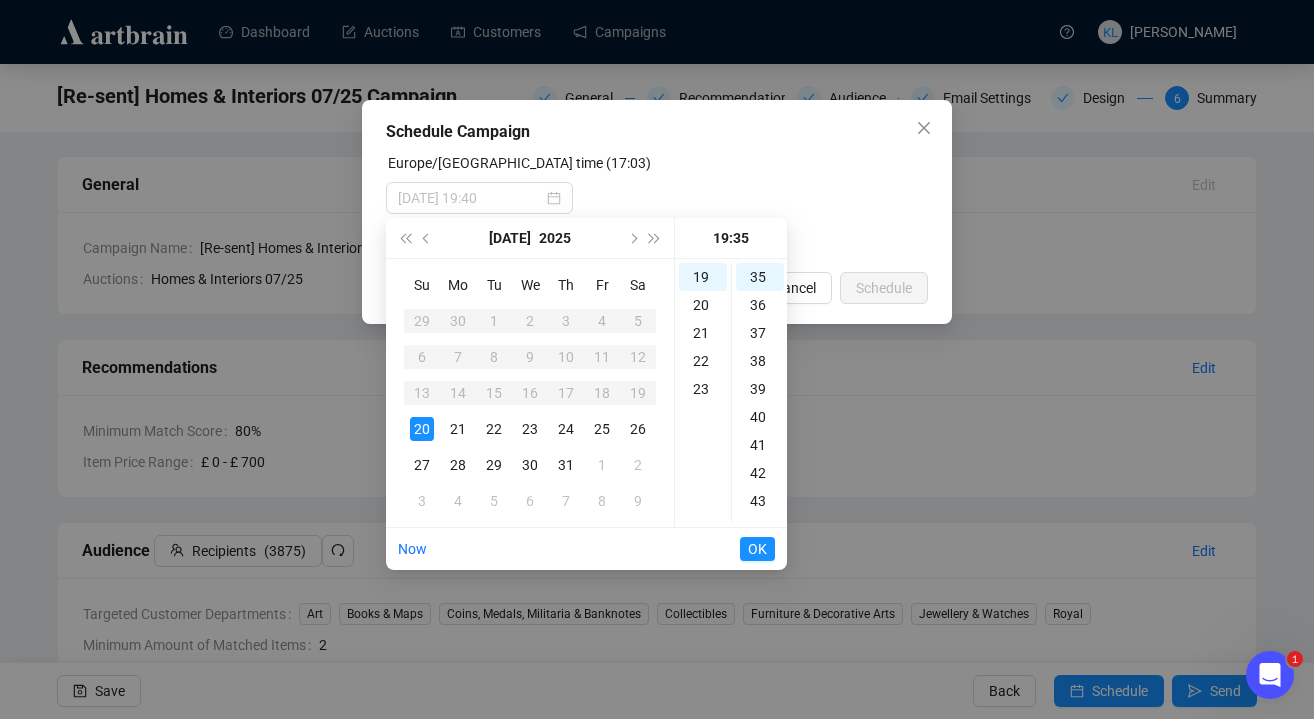 type on "2025-07-20 19:35" 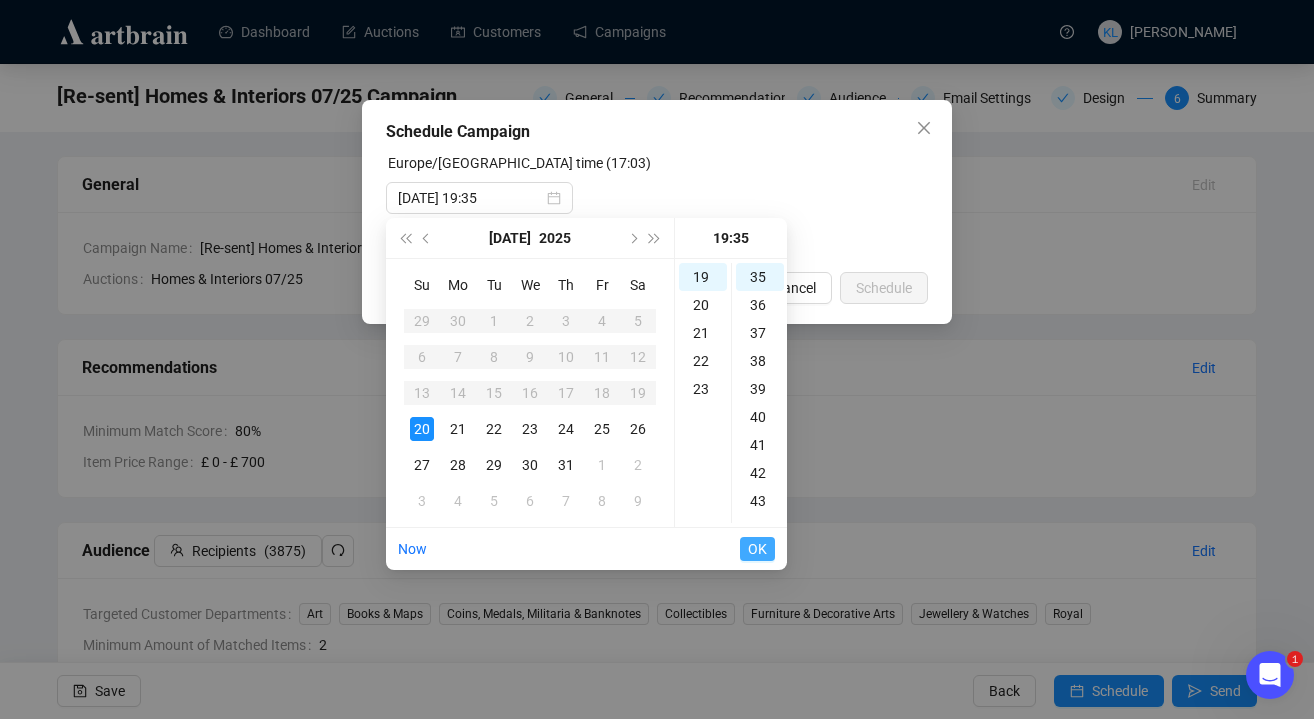 click on "OK" at bounding box center (757, 549) 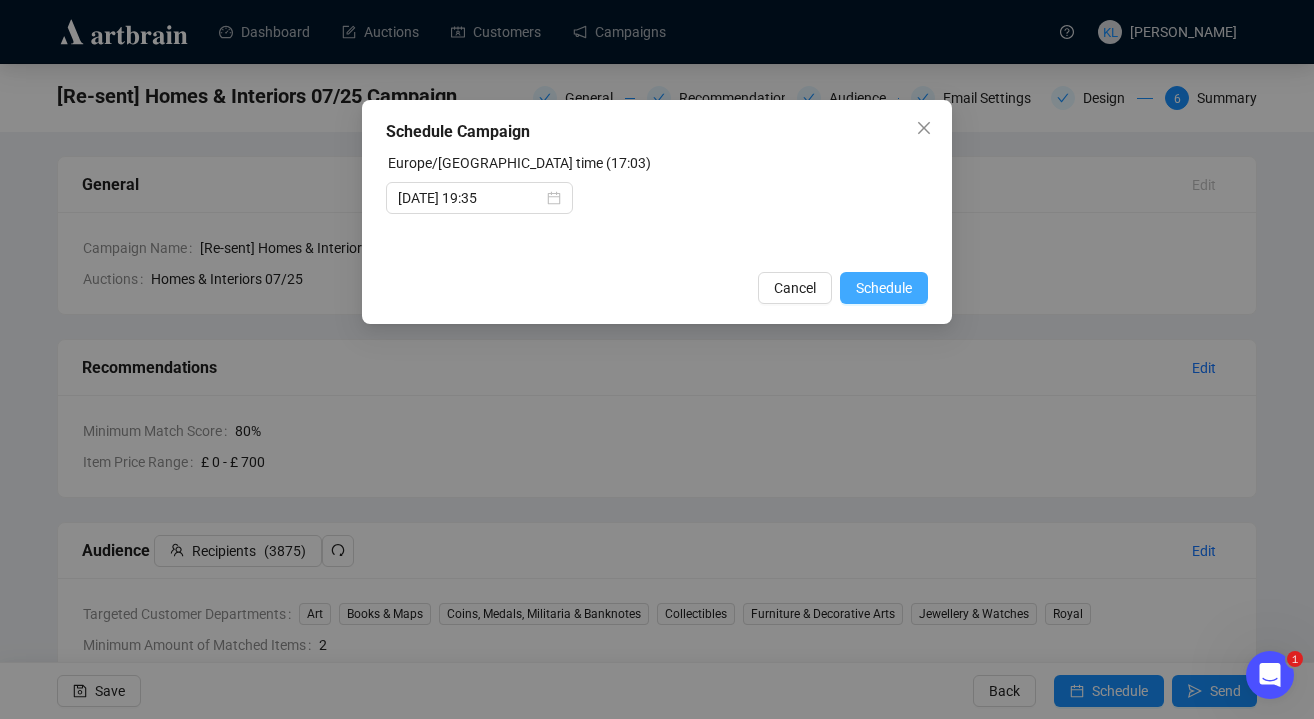 click on "Schedule" at bounding box center (884, 288) 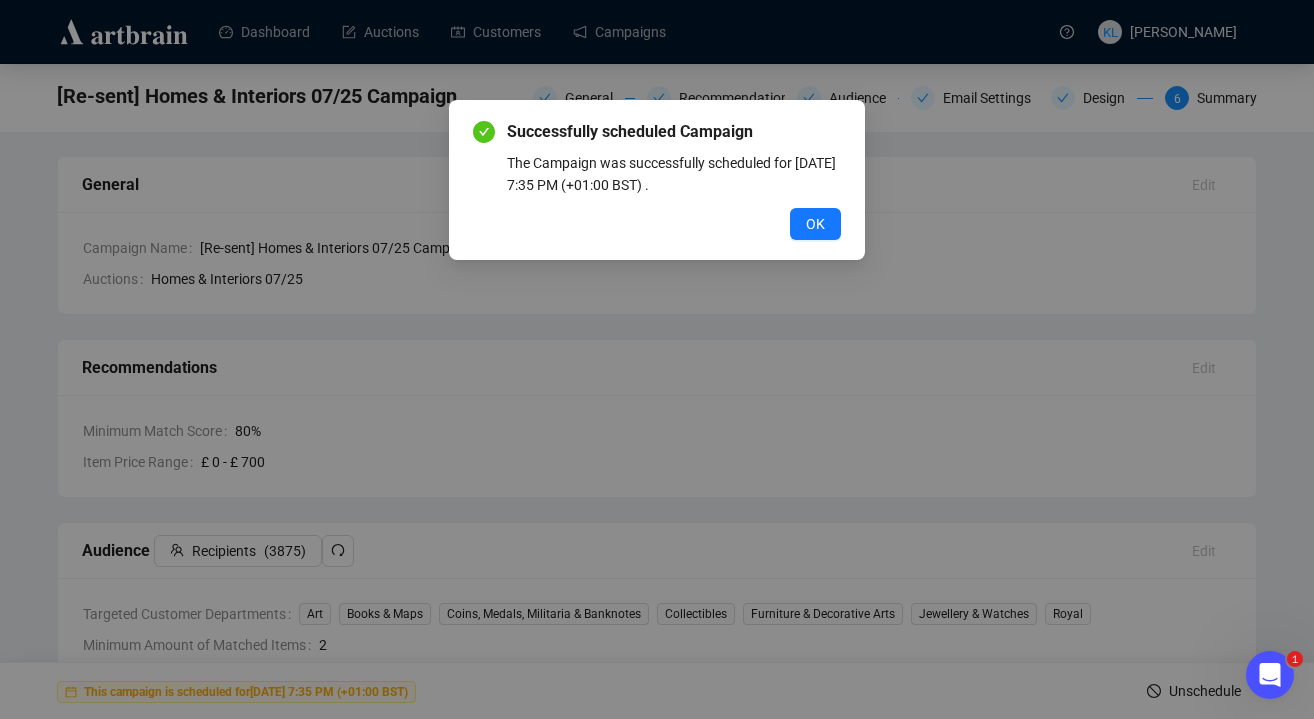 click on "Successfully scheduled Campaign The Campaign was successfully scheduled for July 20, 2025 7:35 PM (+01:00 BST)
. OK" at bounding box center (657, 359) 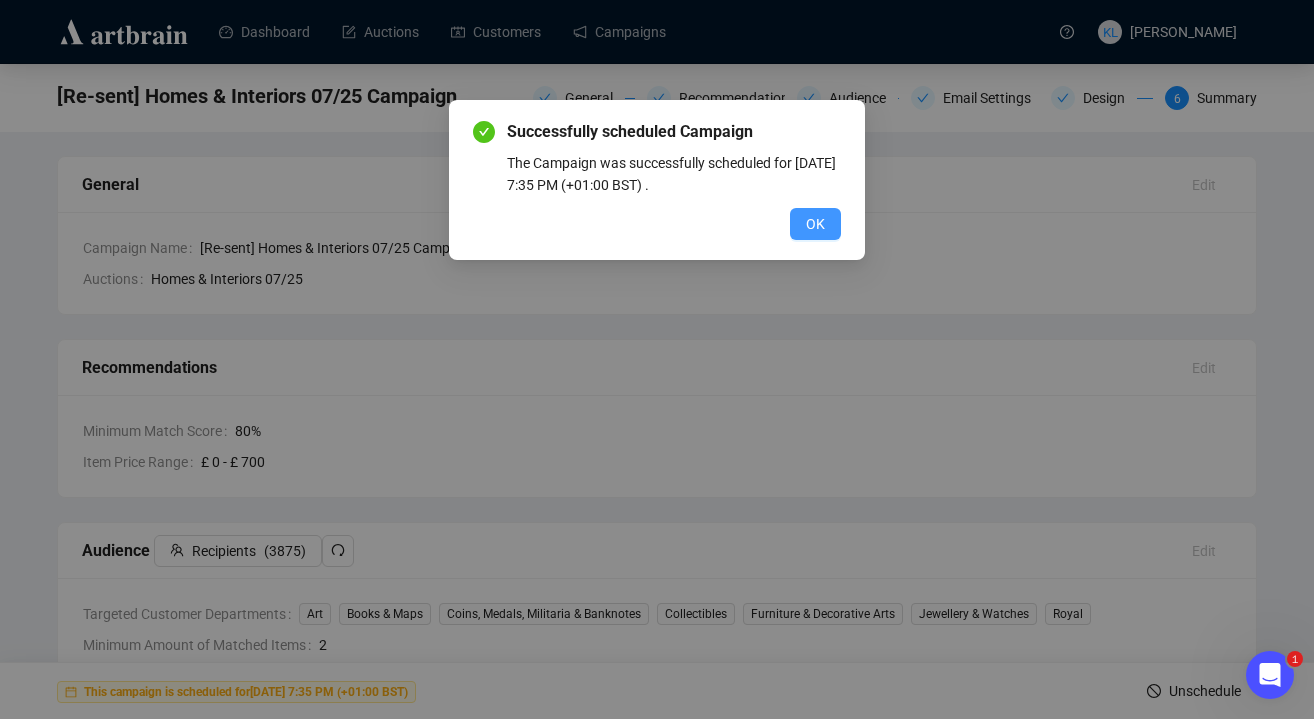 click on "OK" at bounding box center (815, 224) 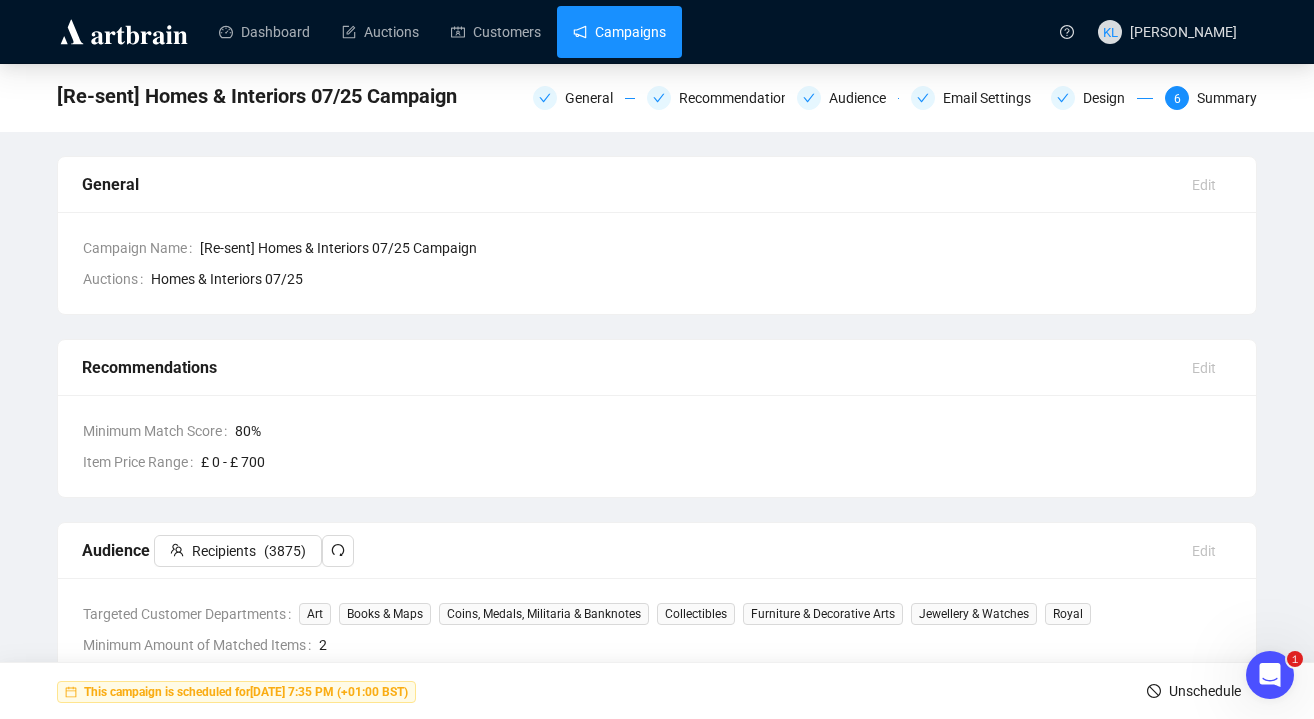 click on "Campaigns" at bounding box center [619, 32] 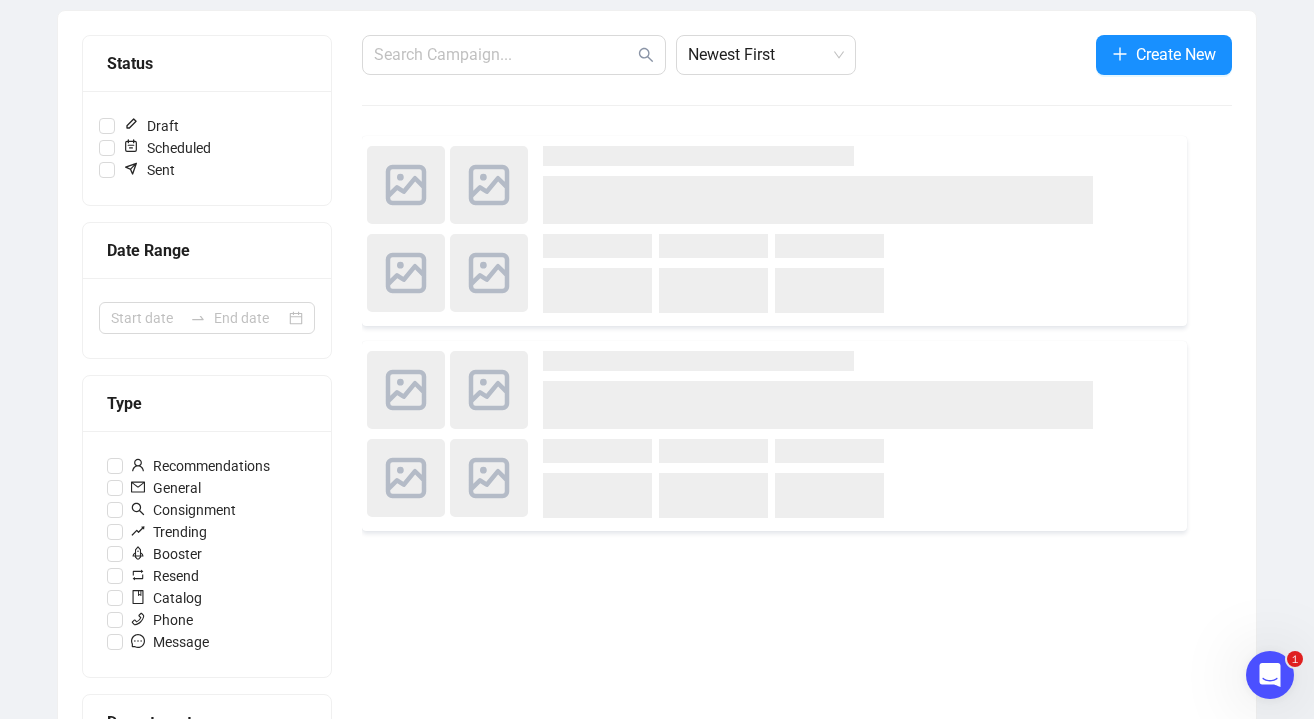 scroll, scrollTop: 238, scrollLeft: 0, axis: vertical 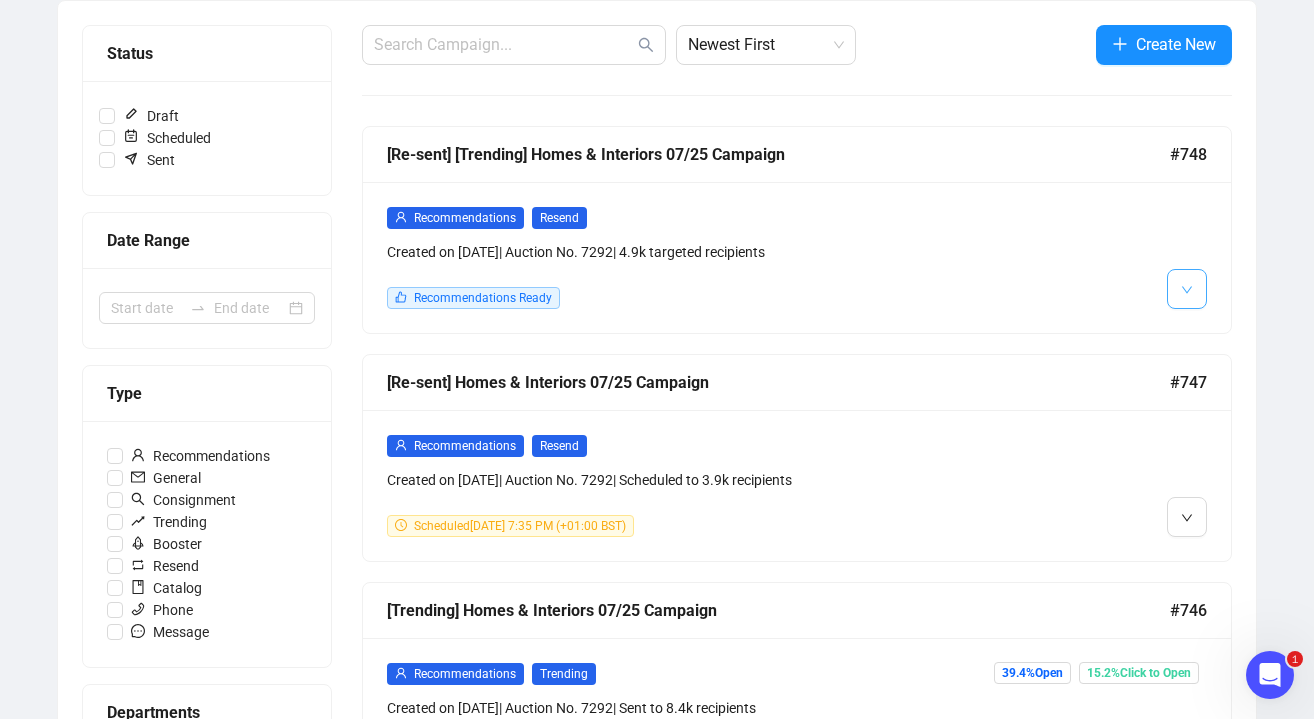 click 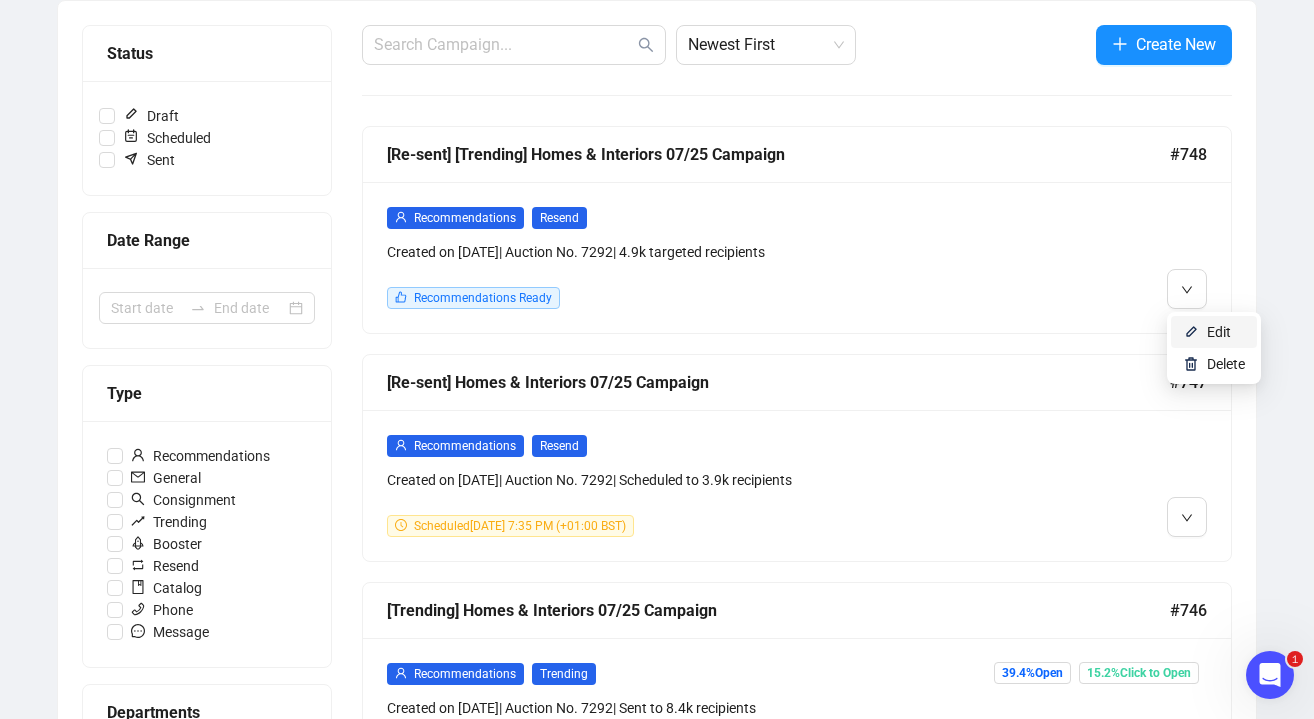 click at bounding box center [1191, 332] 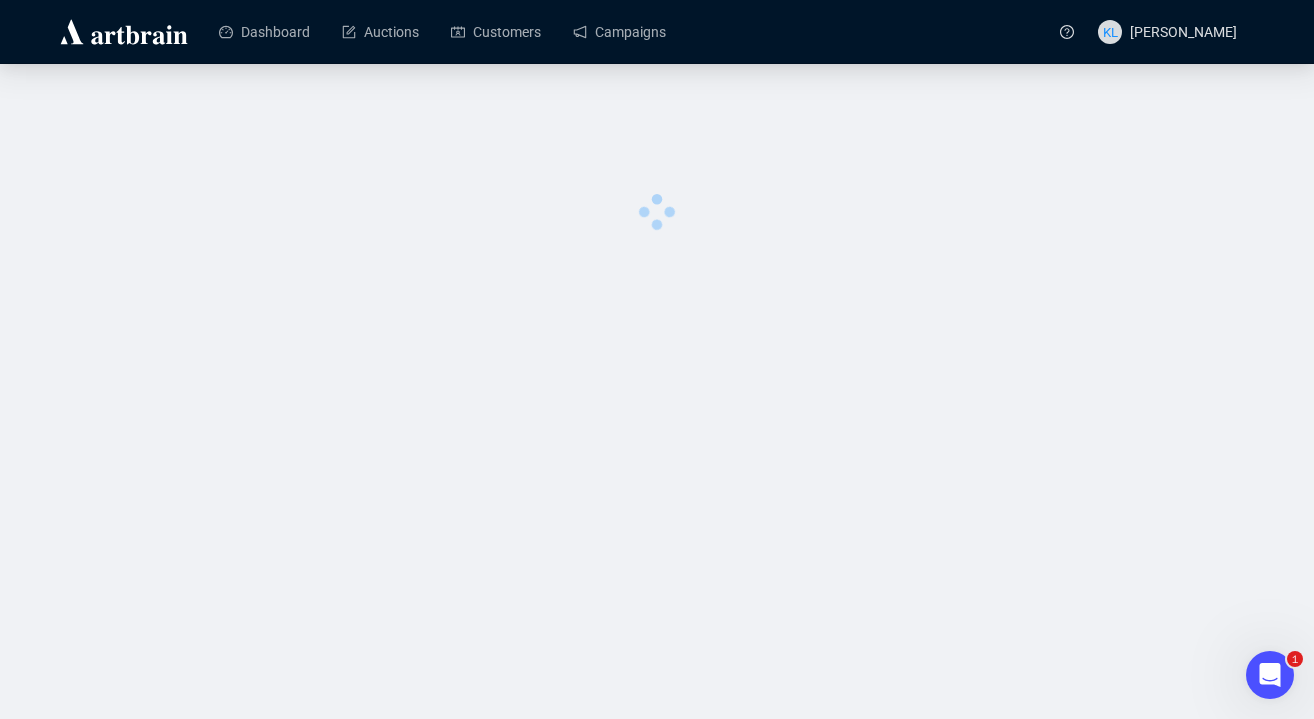 scroll, scrollTop: 0, scrollLeft: 0, axis: both 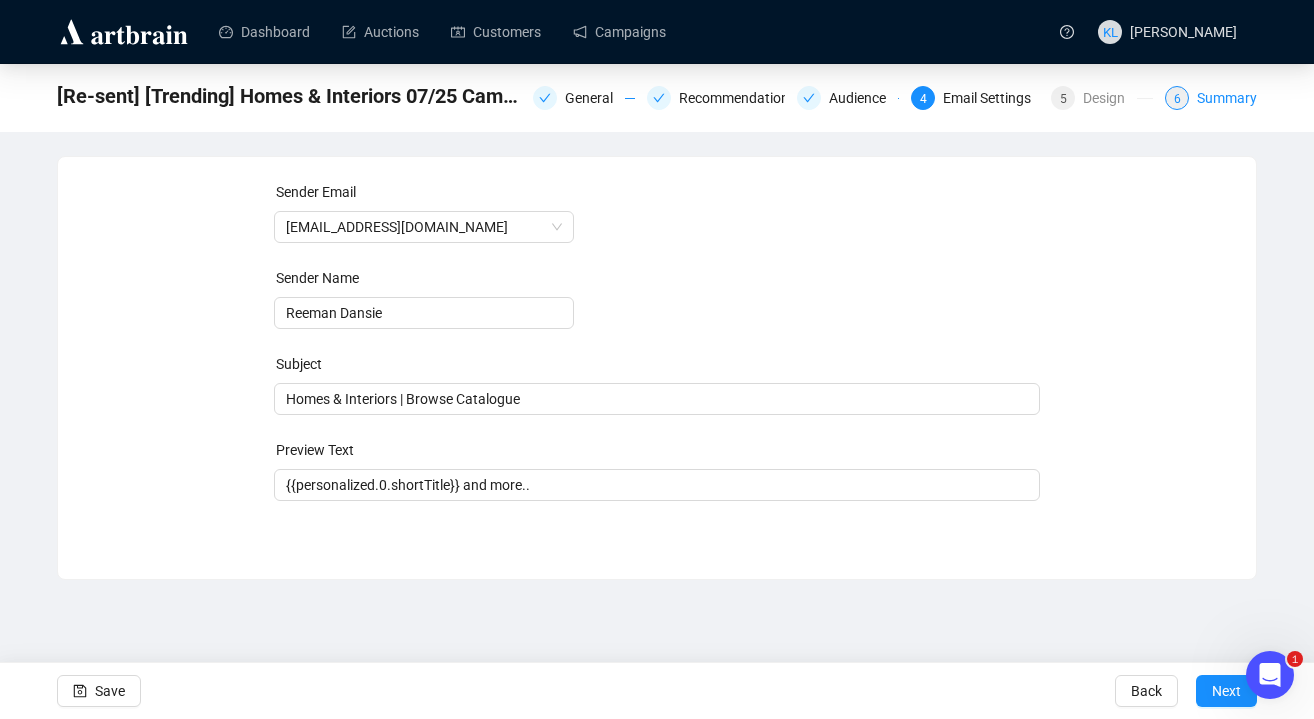 click on "Summary" at bounding box center (1227, 98) 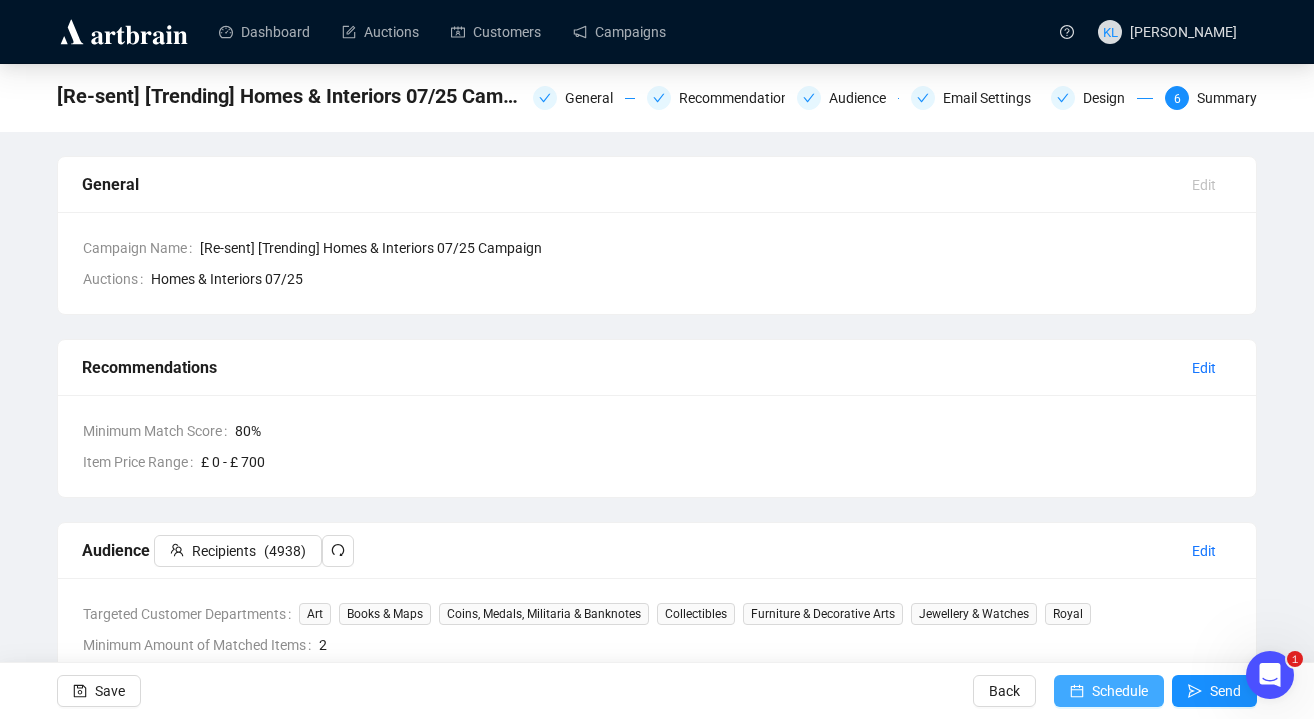 click 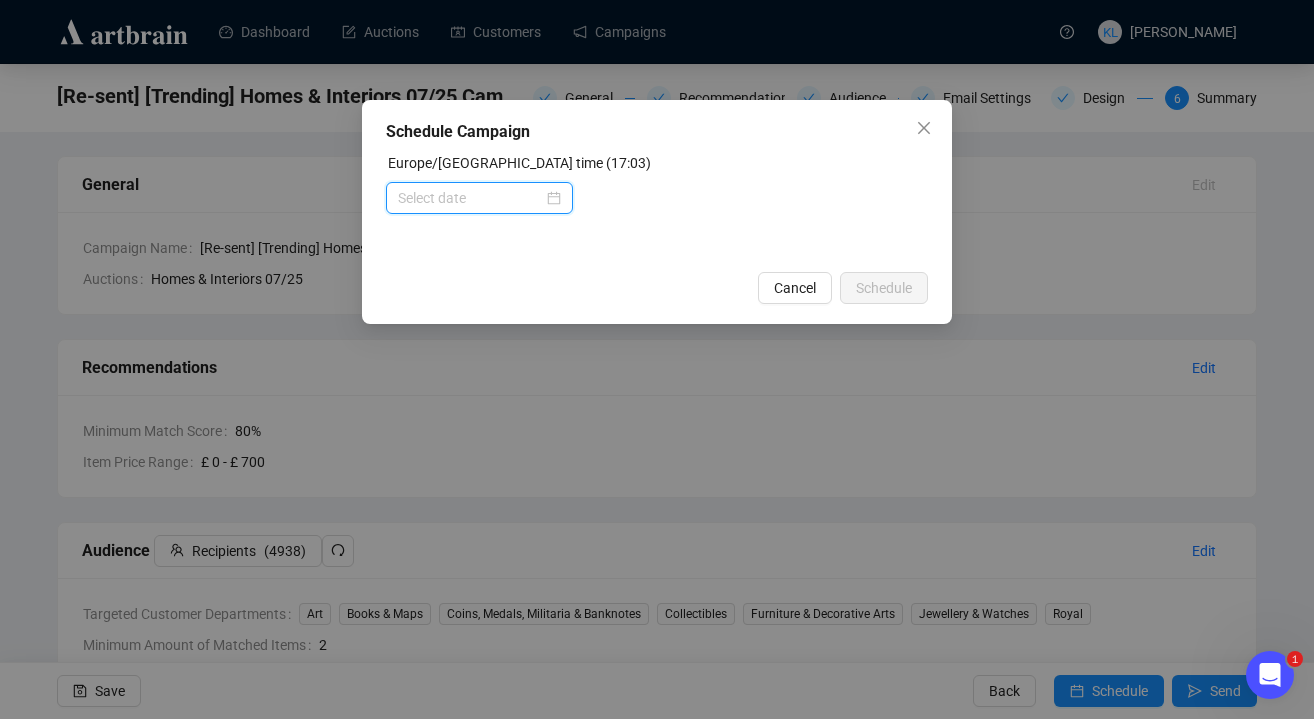 click at bounding box center (470, 198) 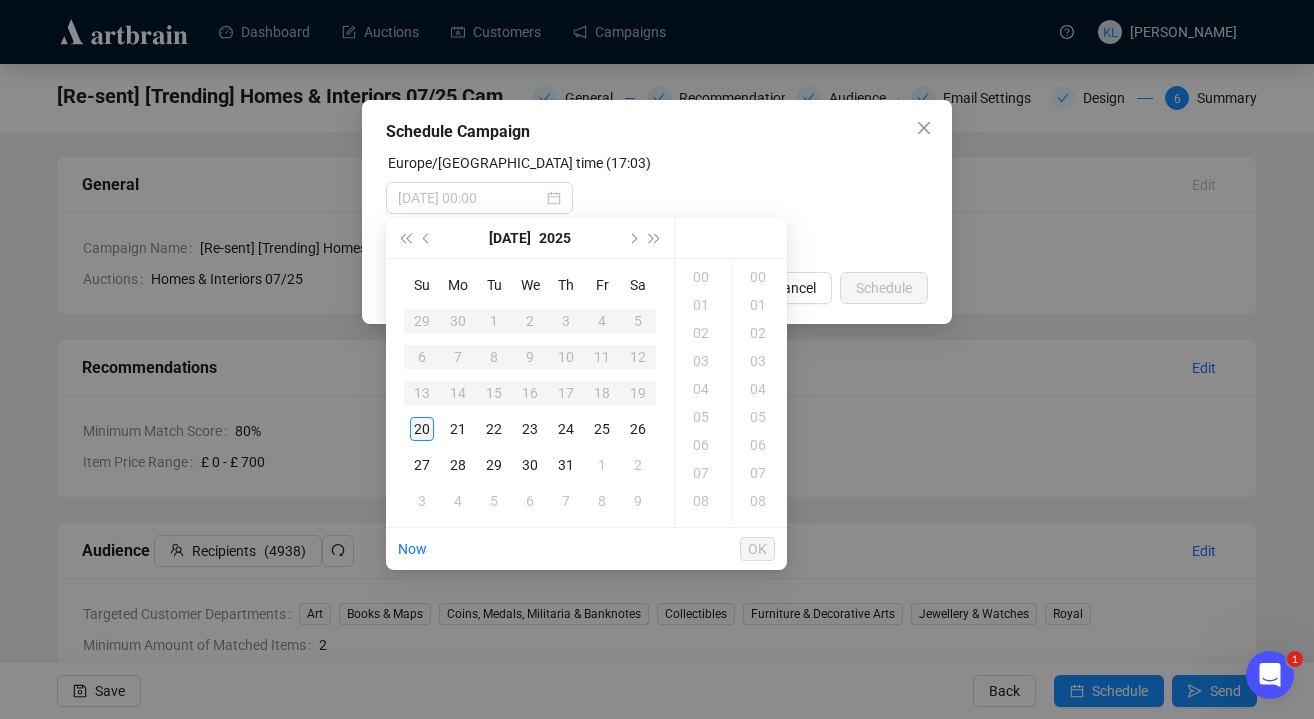 click on "20" at bounding box center (422, 429) 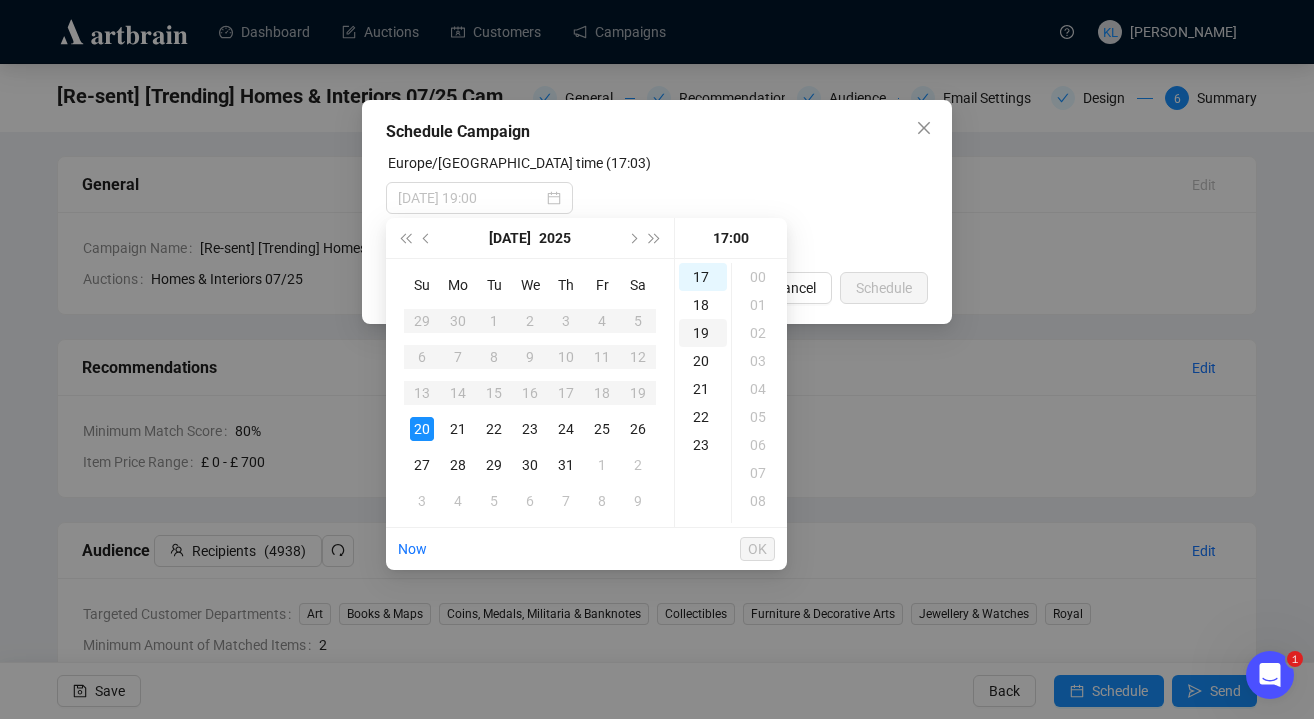 click on "19" at bounding box center [703, 333] 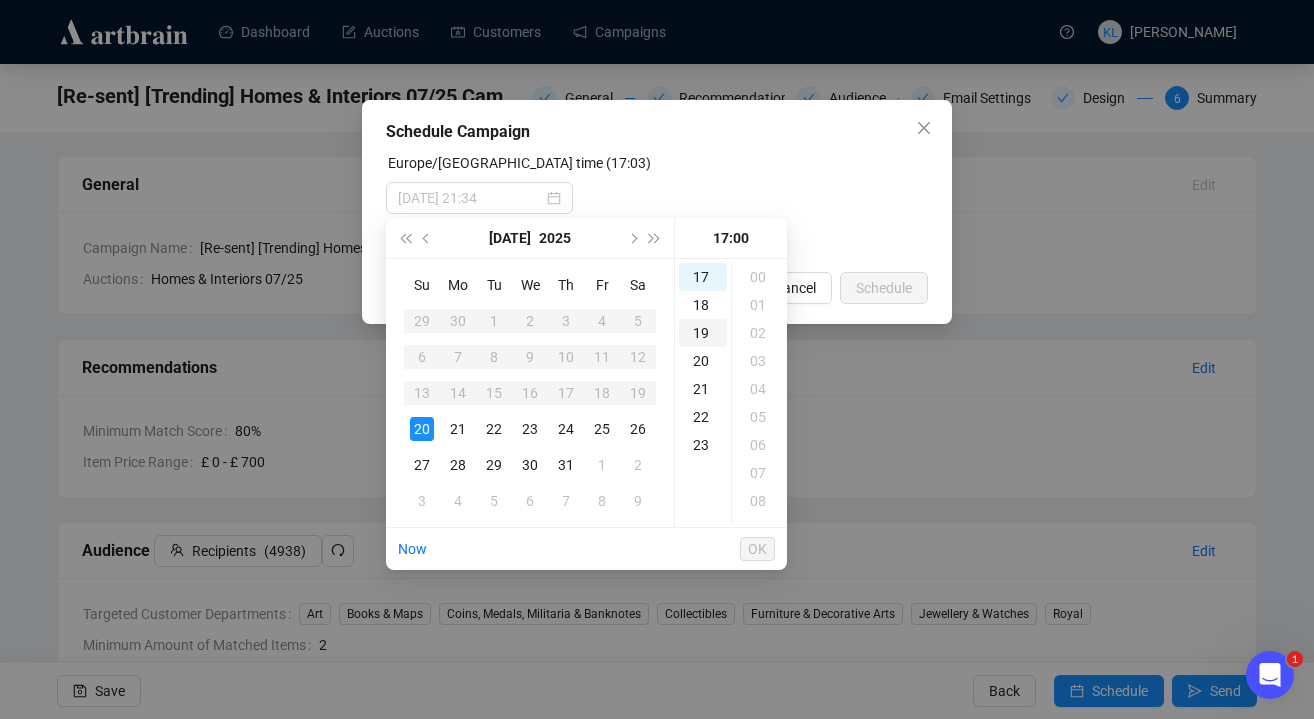 scroll, scrollTop: 532, scrollLeft: 0, axis: vertical 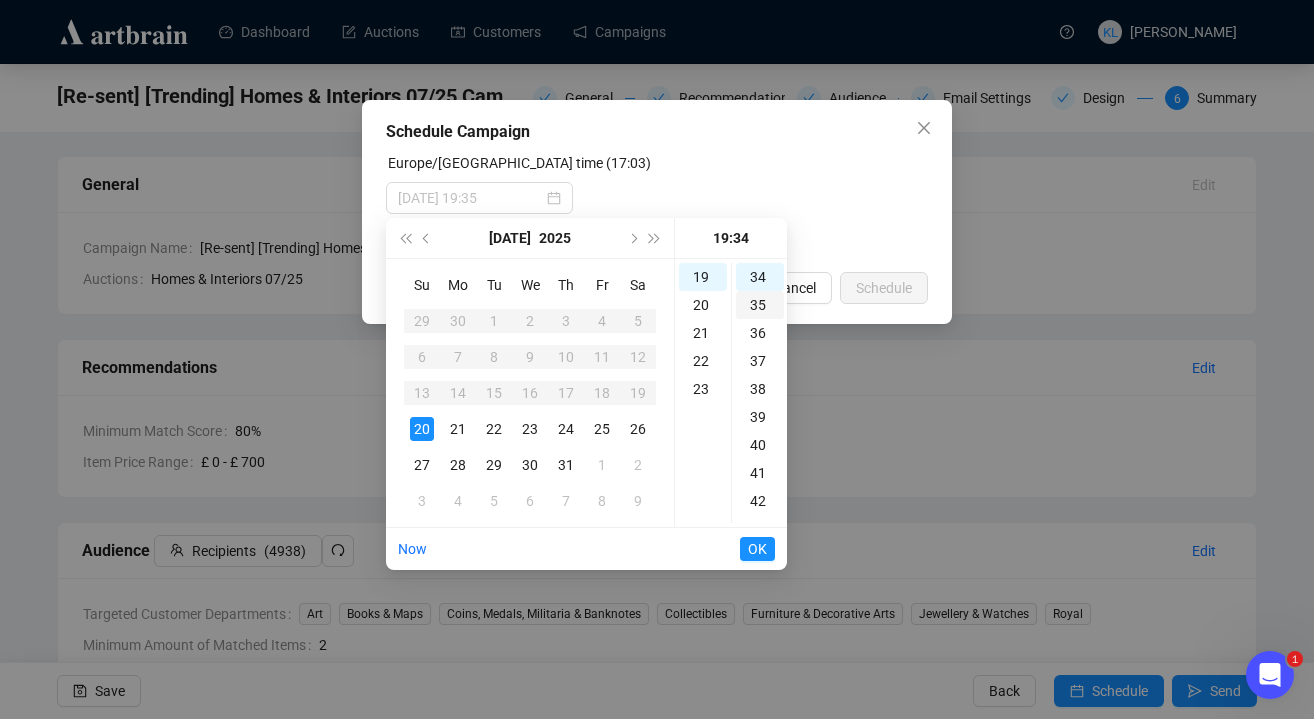 click on "35" at bounding box center [760, 305] 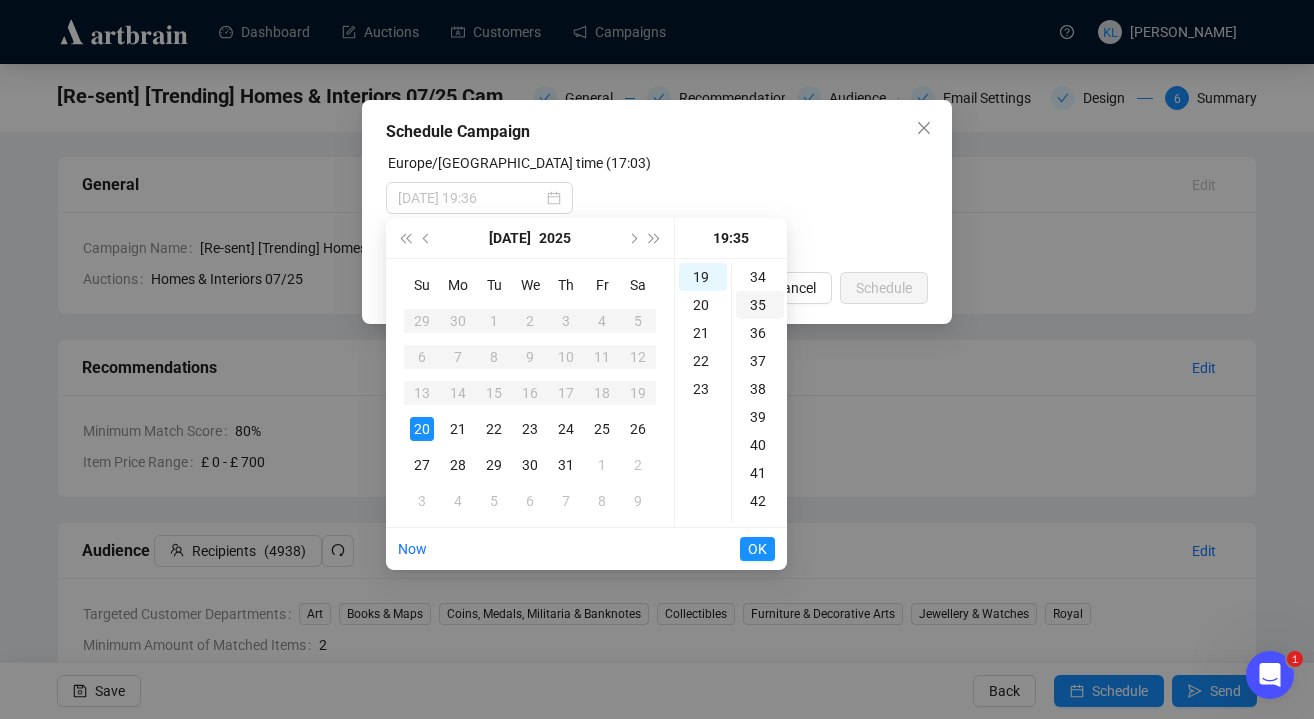 scroll, scrollTop: 980, scrollLeft: 0, axis: vertical 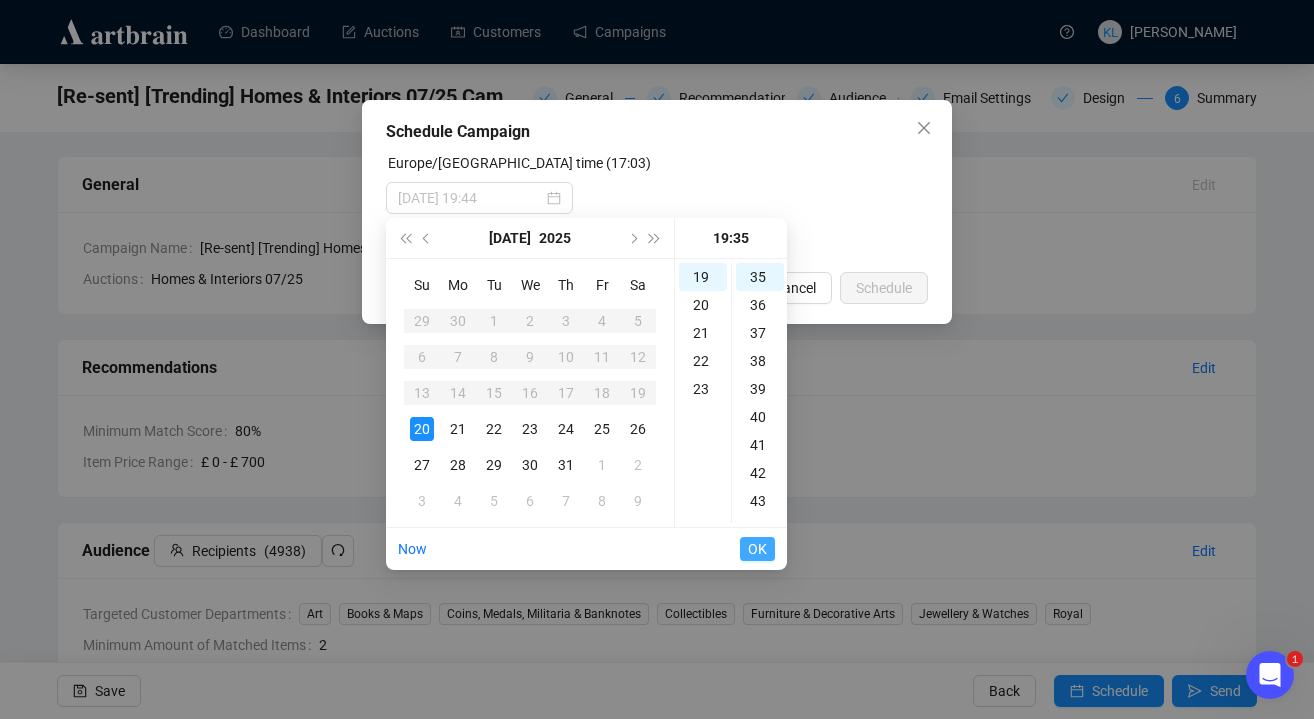 type on "2025-07-20 19:35" 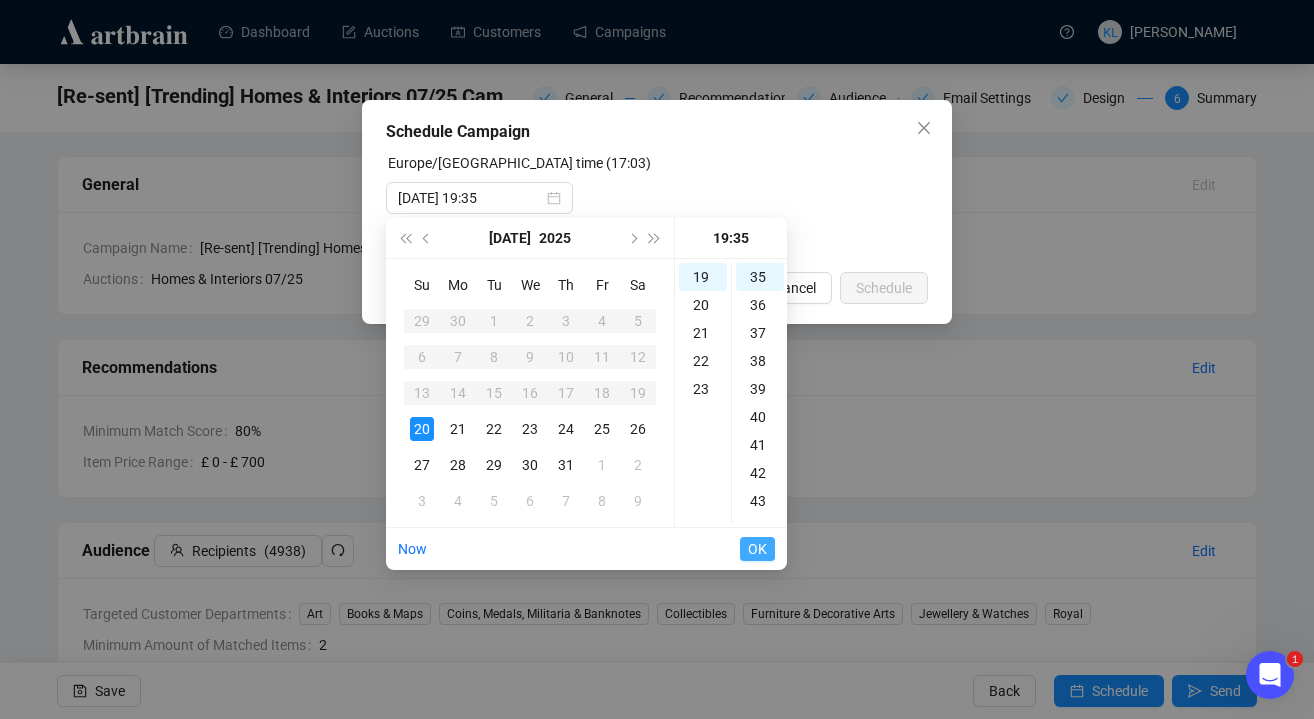 click on "OK" at bounding box center (757, 549) 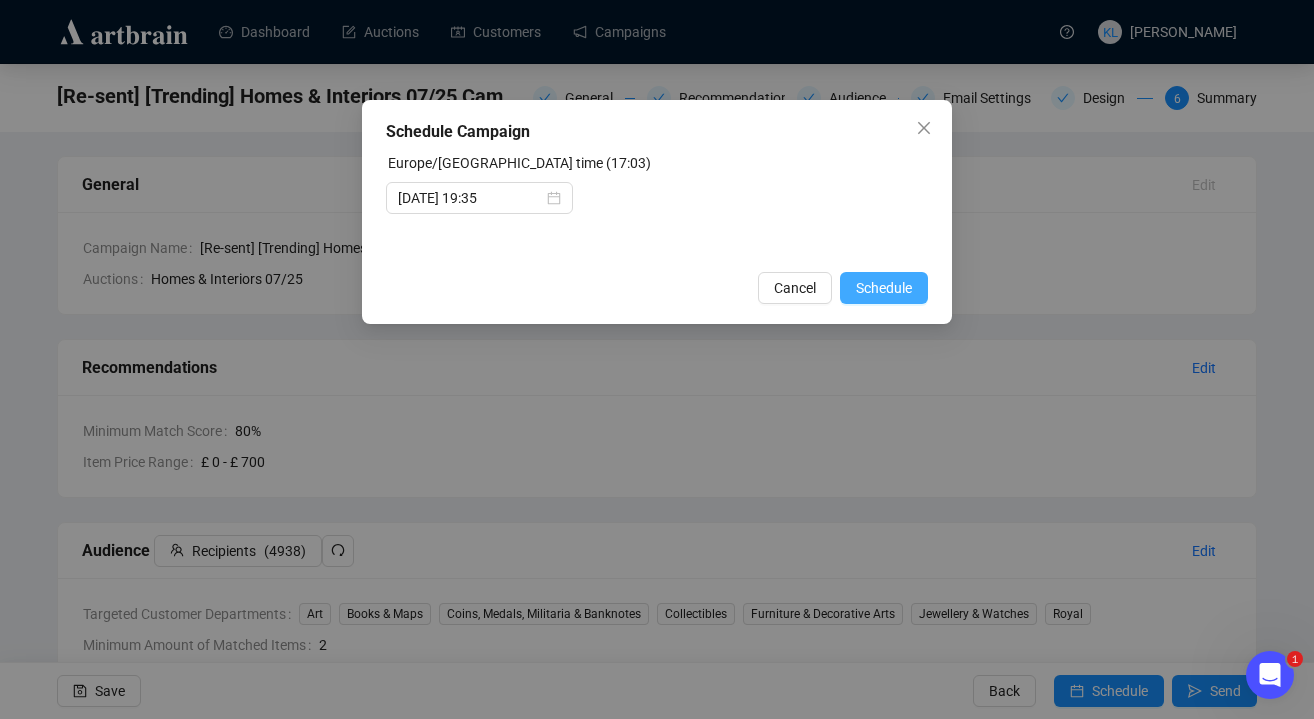 click on "Schedule" at bounding box center [884, 288] 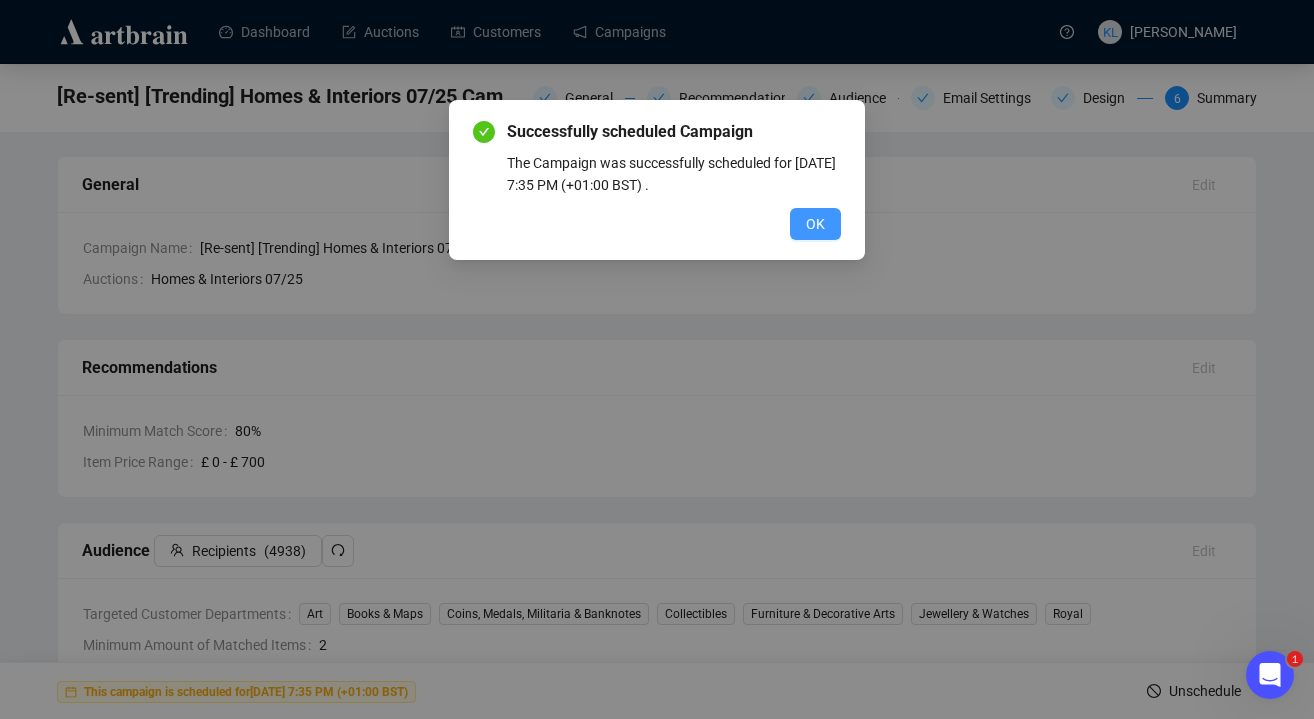 click on "OK" at bounding box center (815, 224) 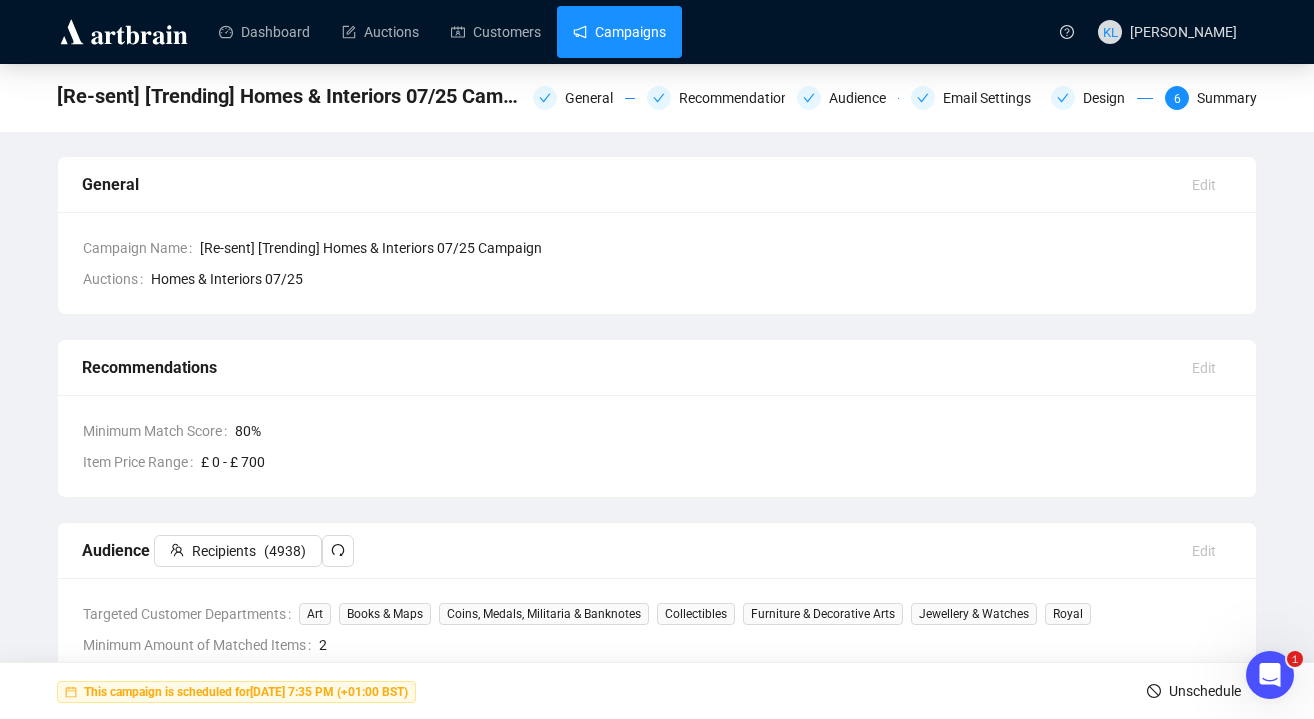 click on "Campaigns" at bounding box center (619, 32) 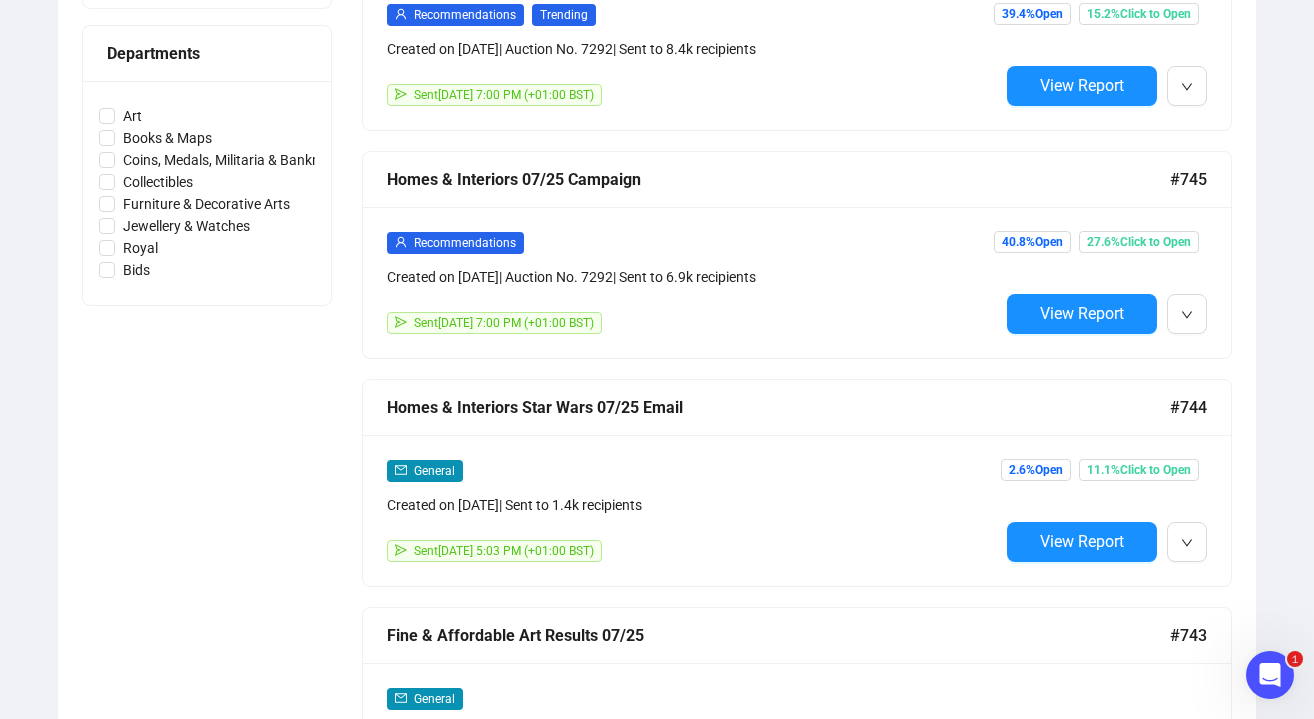 scroll, scrollTop: 902, scrollLeft: 0, axis: vertical 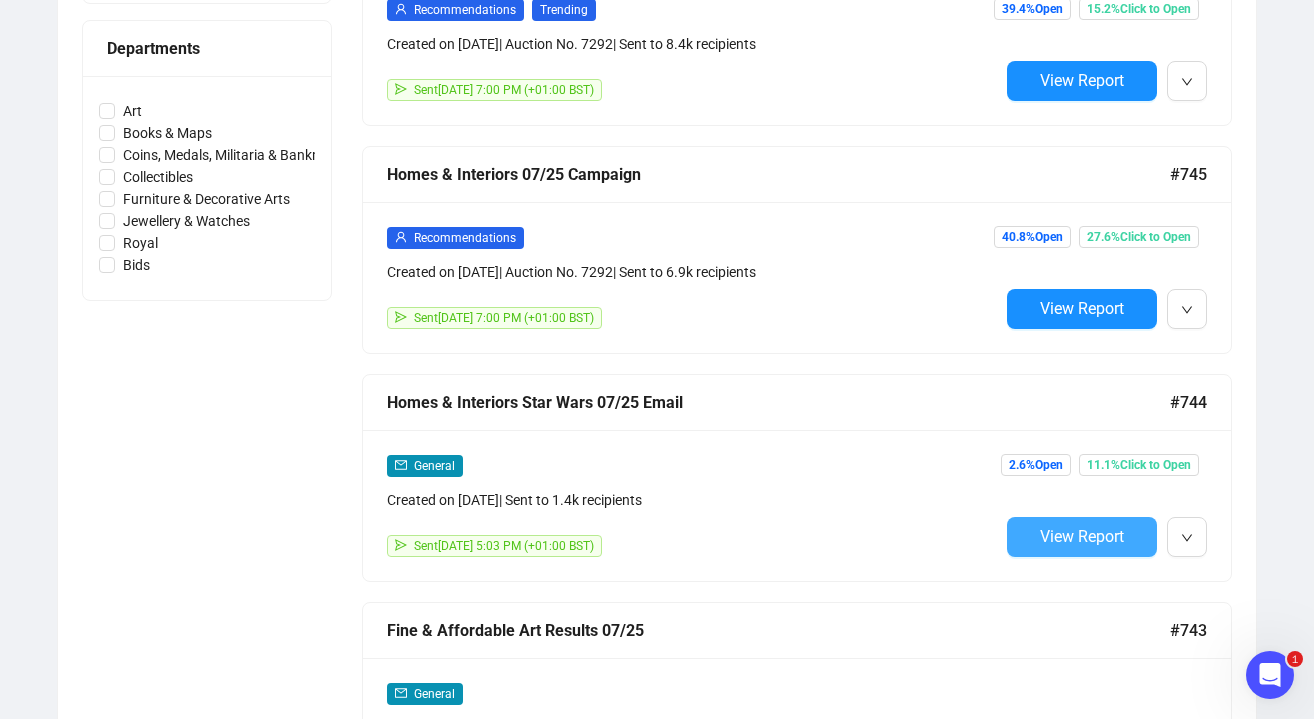 click on "View Report" at bounding box center [1082, 536] 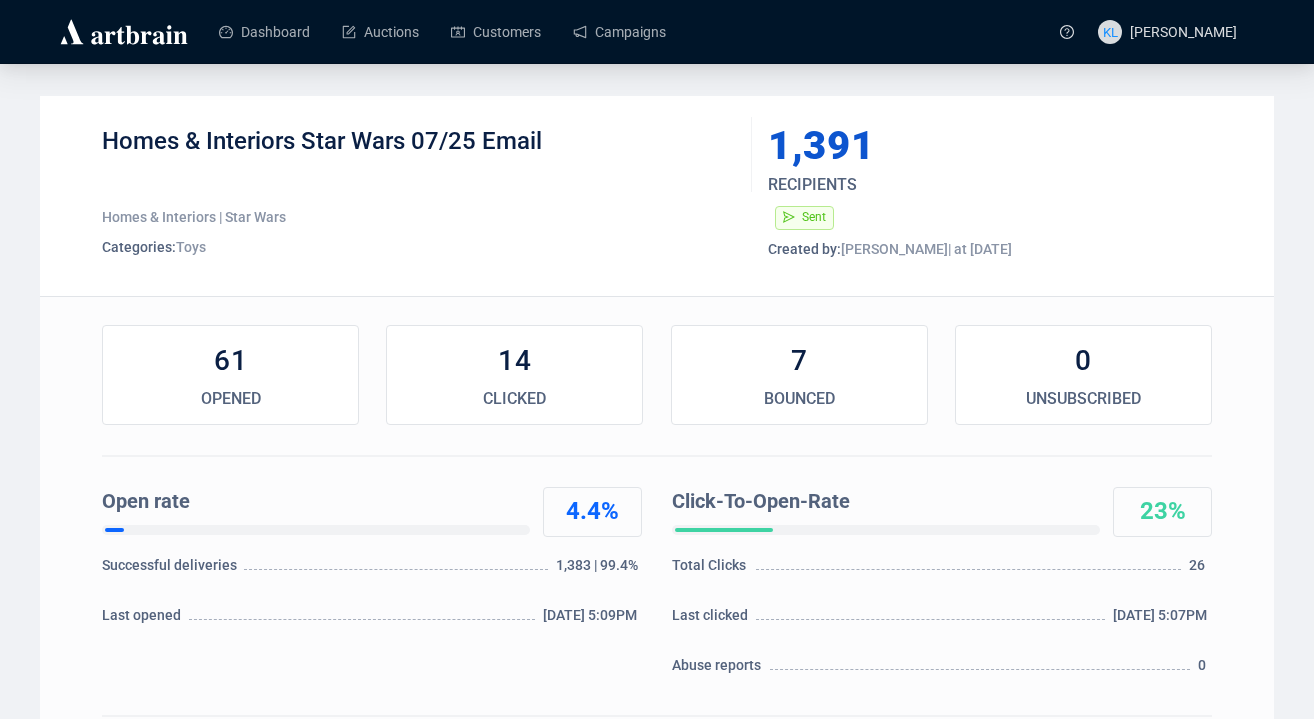 scroll, scrollTop: 0, scrollLeft: 0, axis: both 